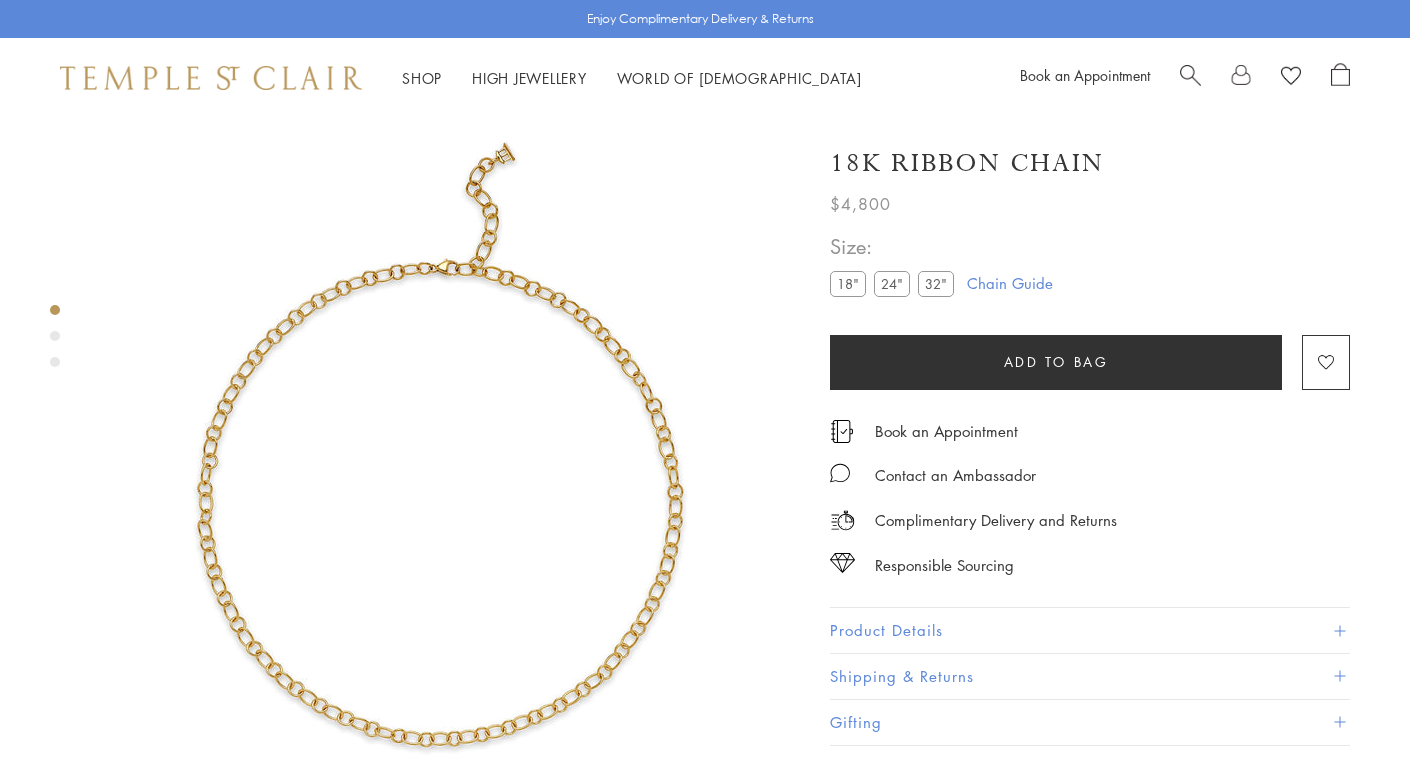 scroll, scrollTop: 118, scrollLeft: 0, axis: vertical 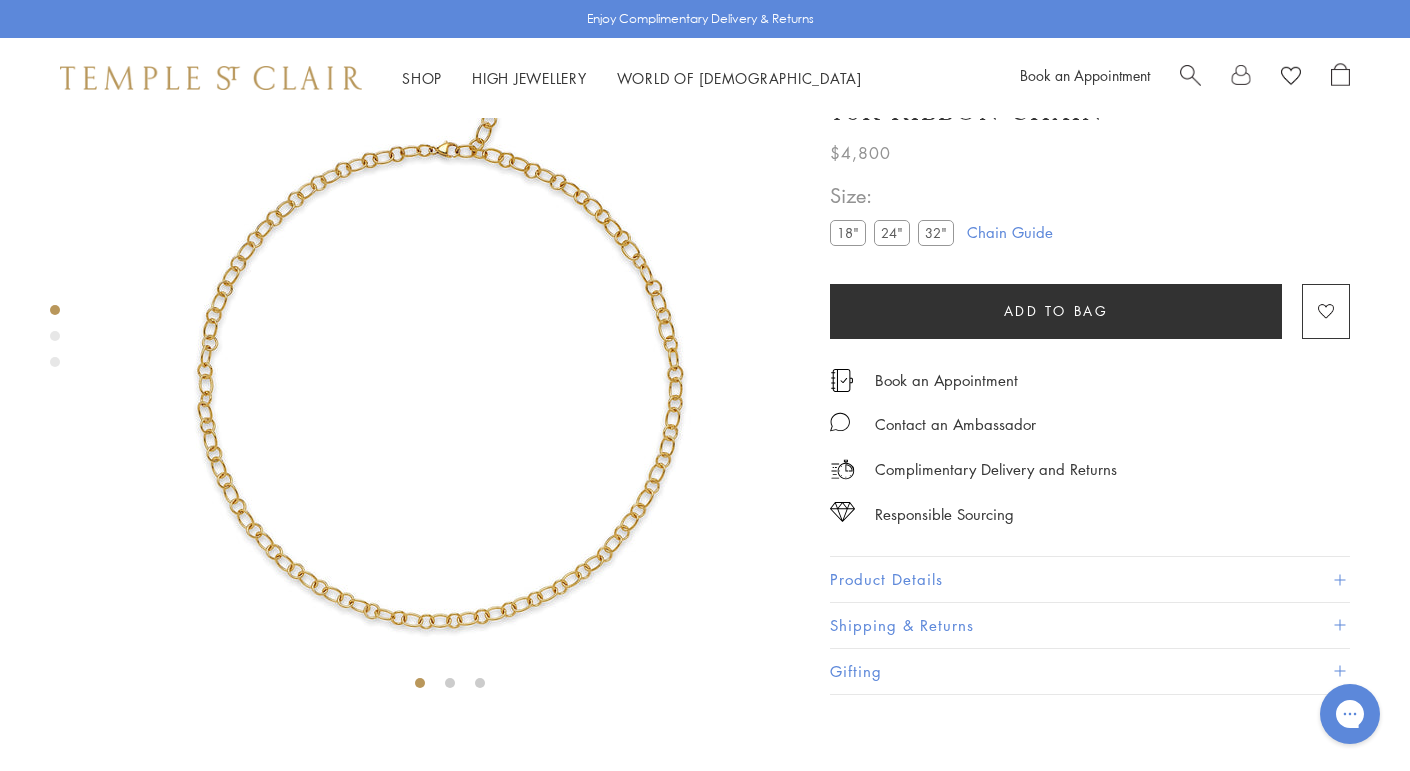 click on "24"" at bounding box center [892, 233] 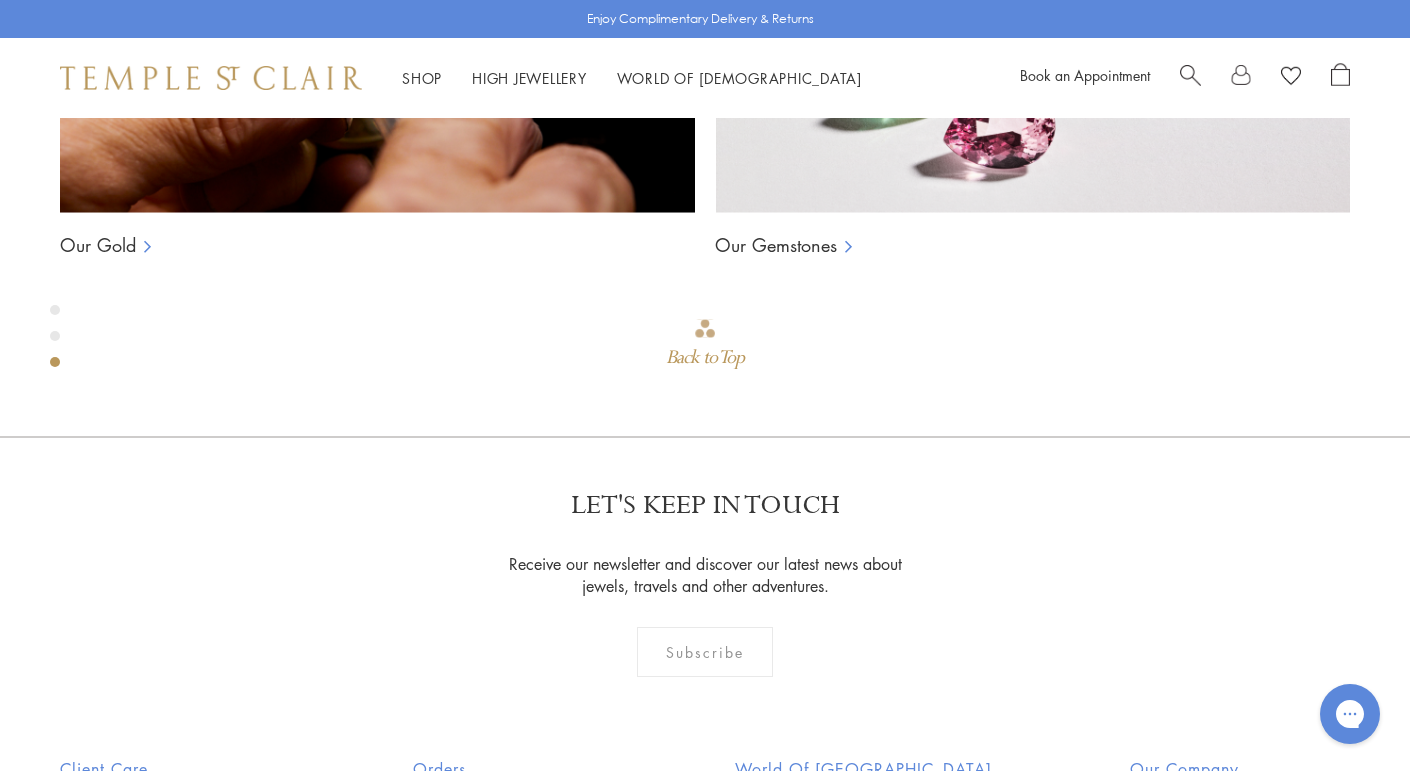 scroll, scrollTop: 1668, scrollLeft: 0, axis: vertical 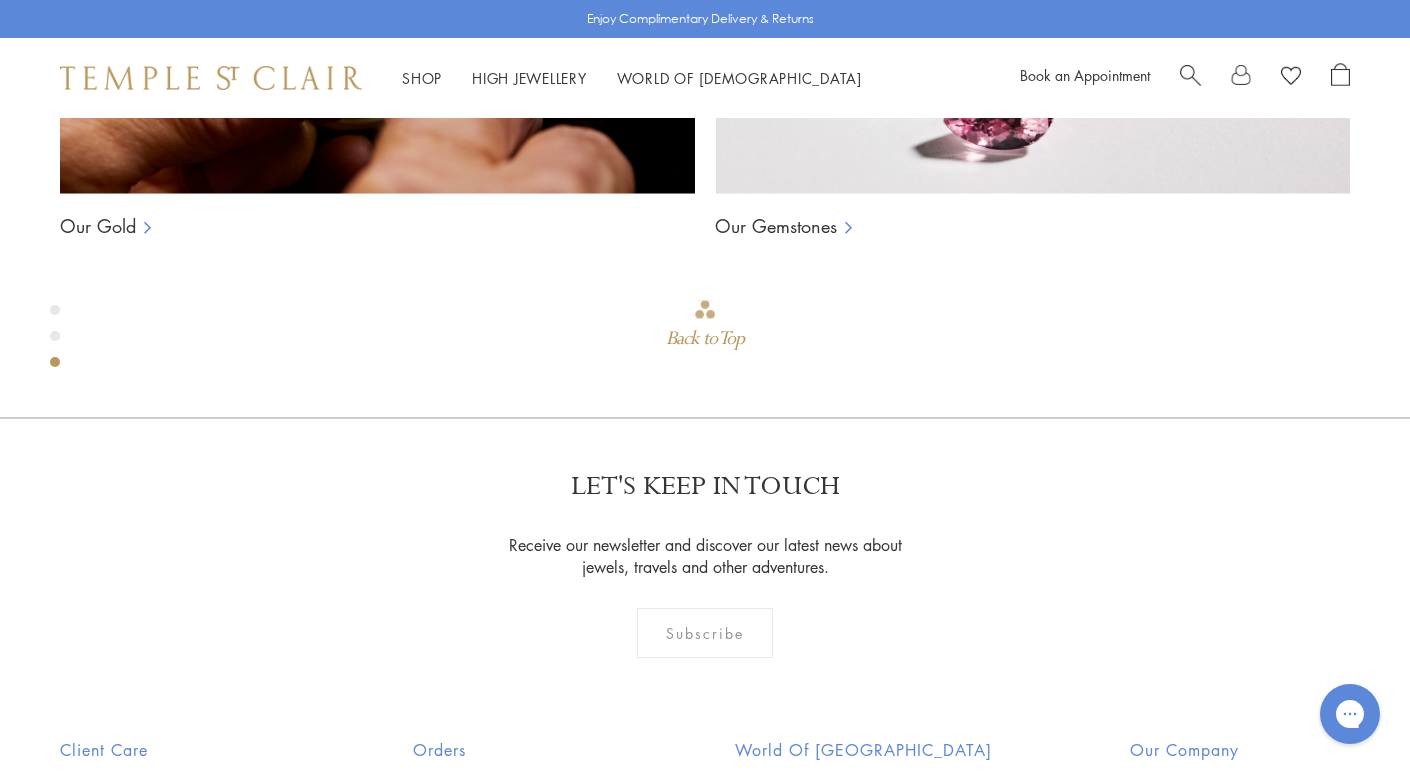 click on "Product Details" at bounding box center [1090, -970] 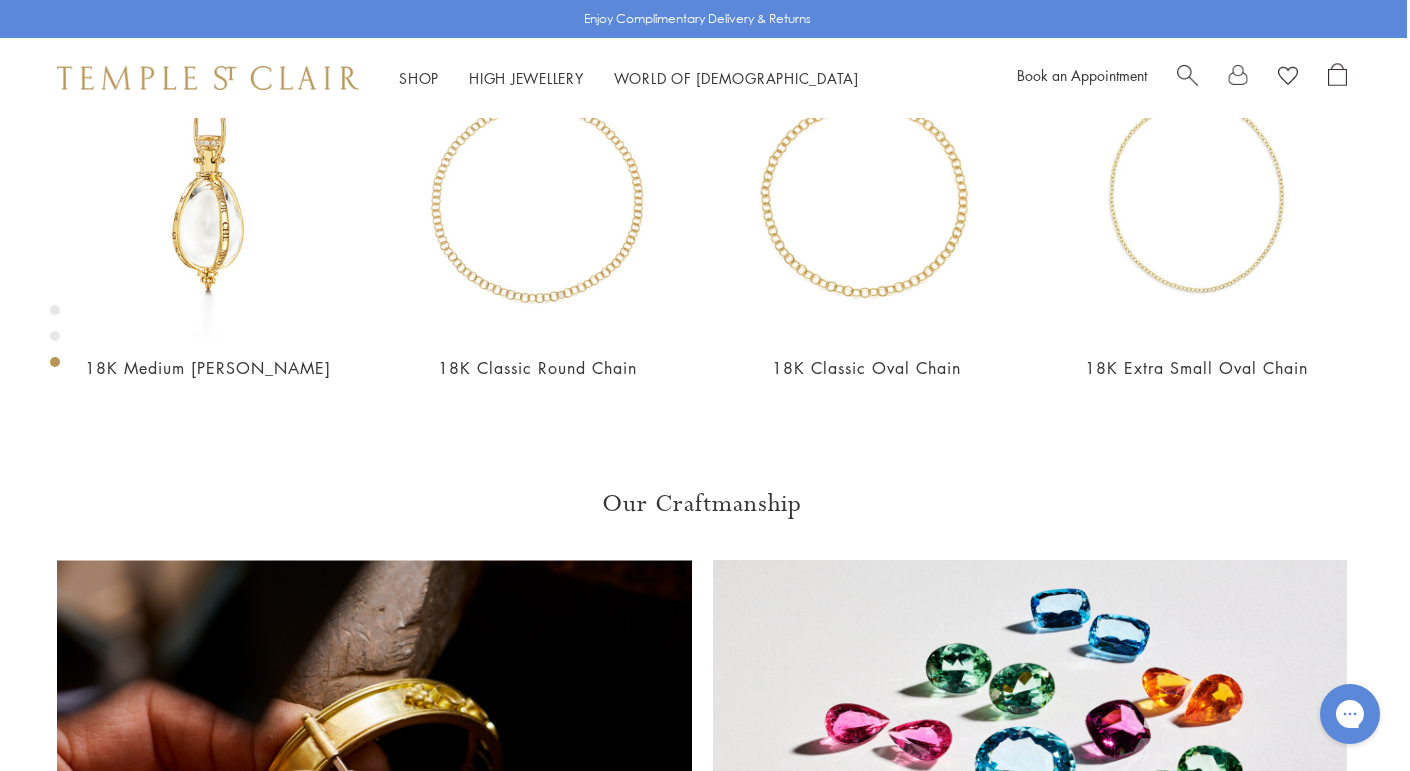 scroll, scrollTop: 1191, scrollLeft: 3, axis: both 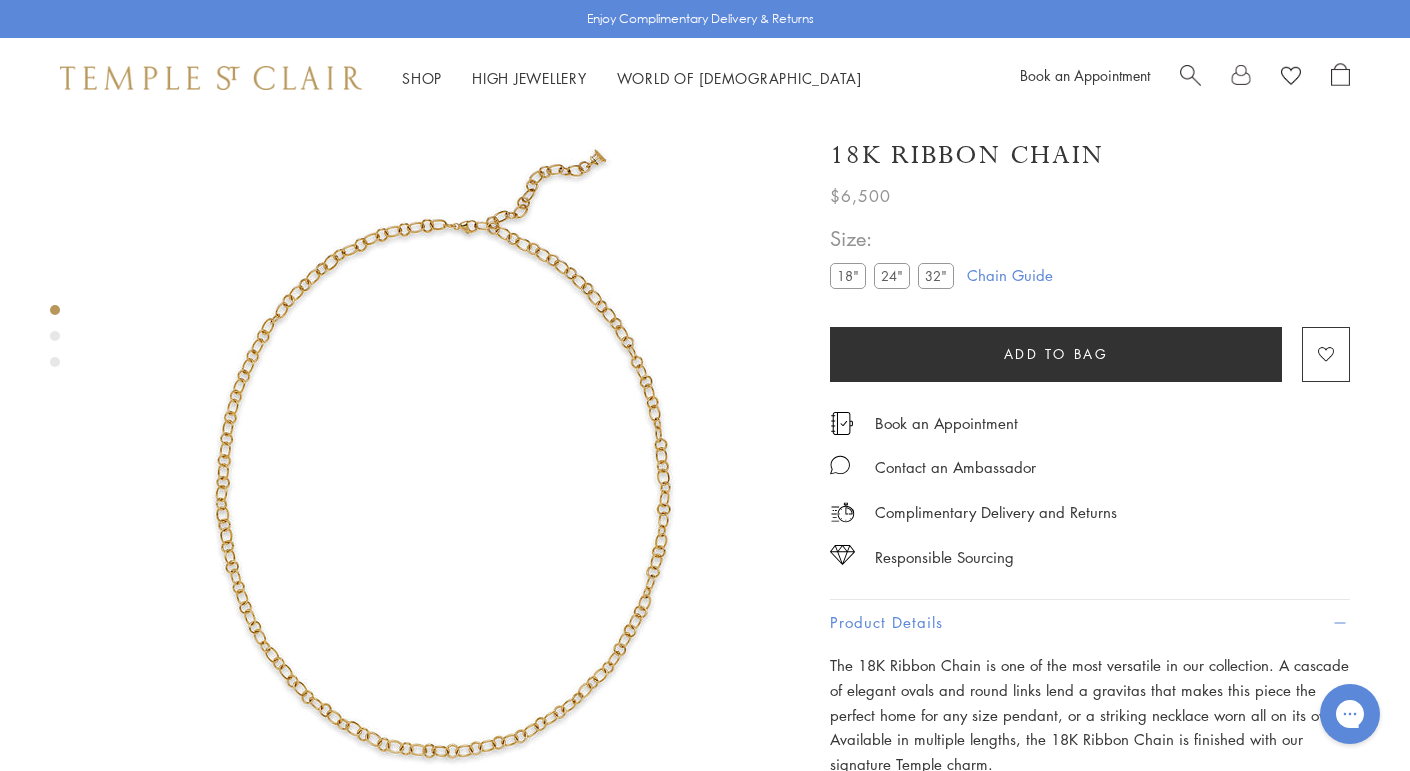 click at bounding box center [450, 468] 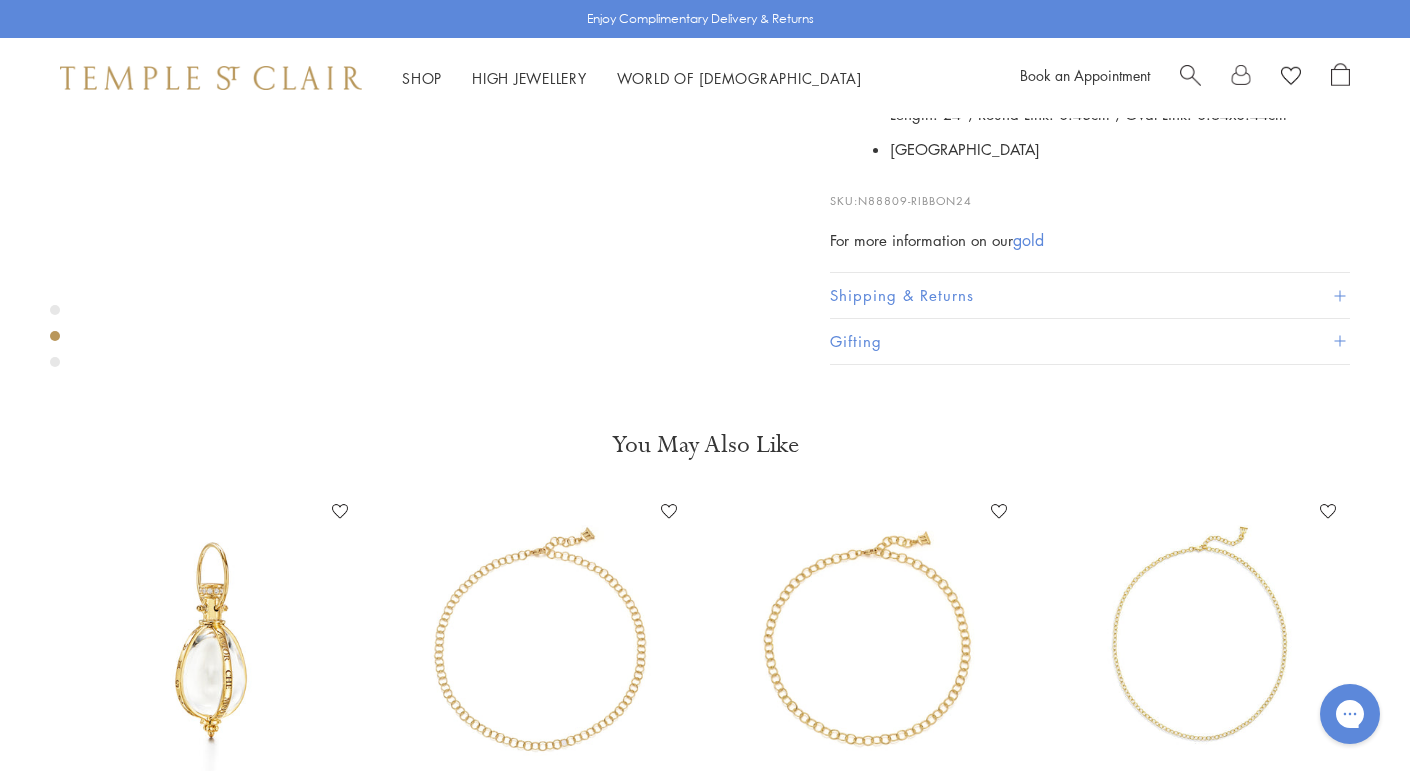 scroll, scrollTop: 776, scrollLeft: 0, axis: vertical 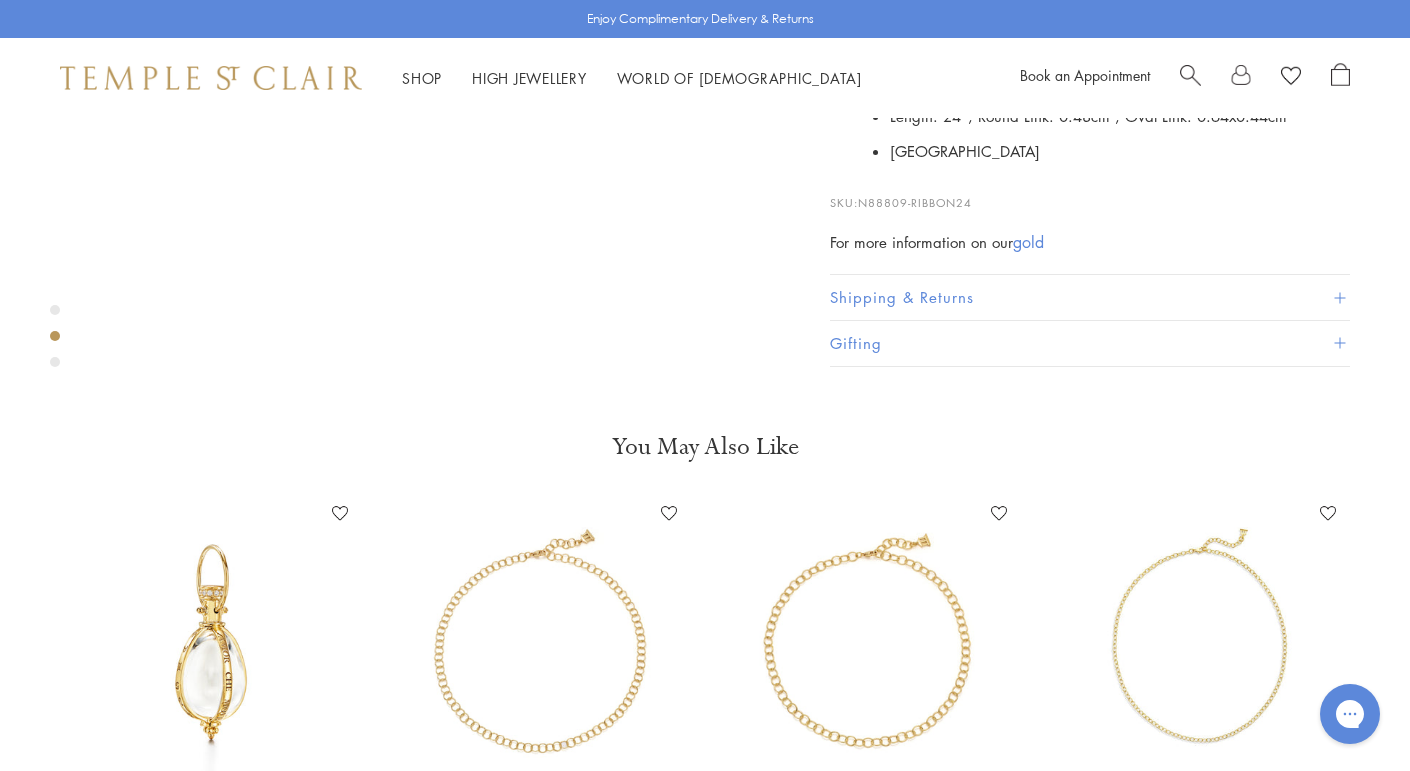 click at bounding box center [1190, 73] 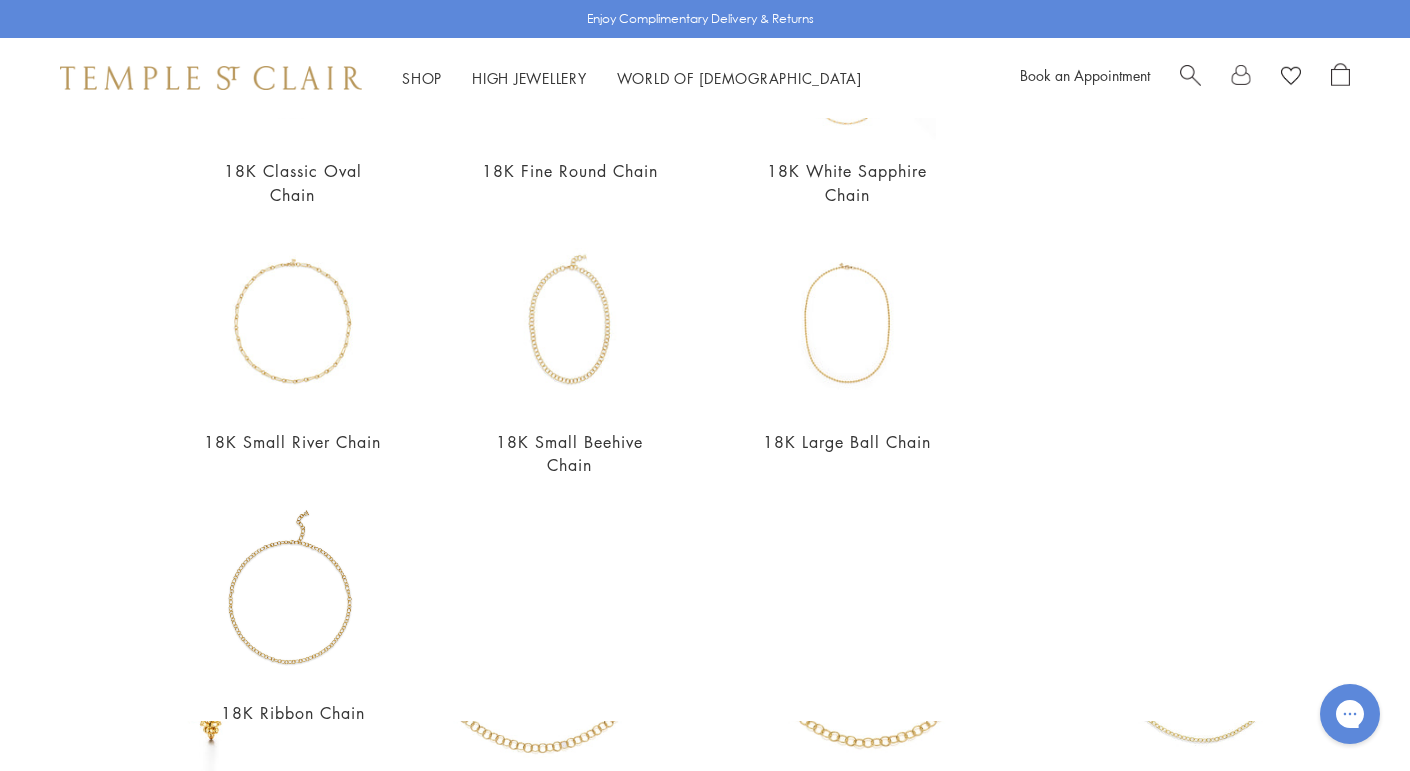 scroll, scrollTop: 724, scrollLeft: 0, axis: vertical 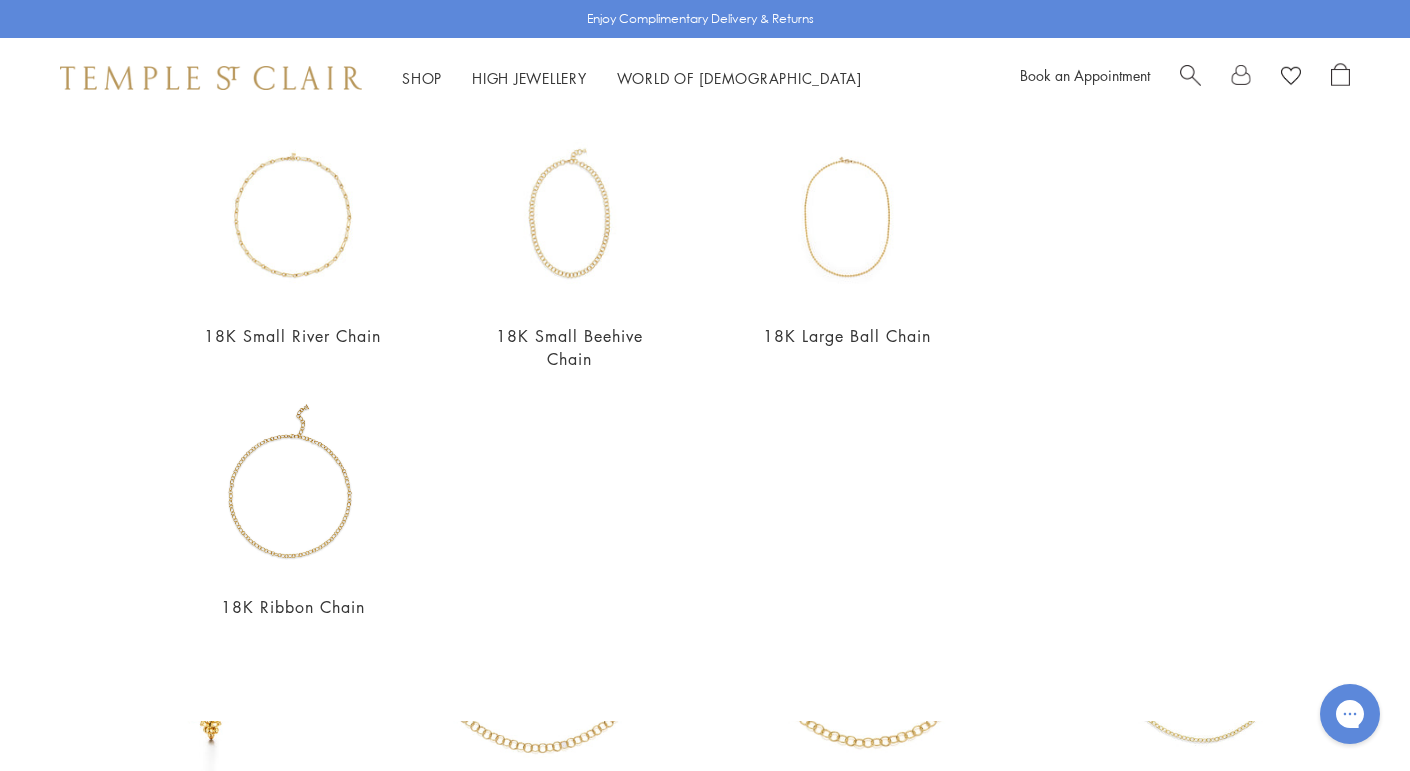 type on "**********" 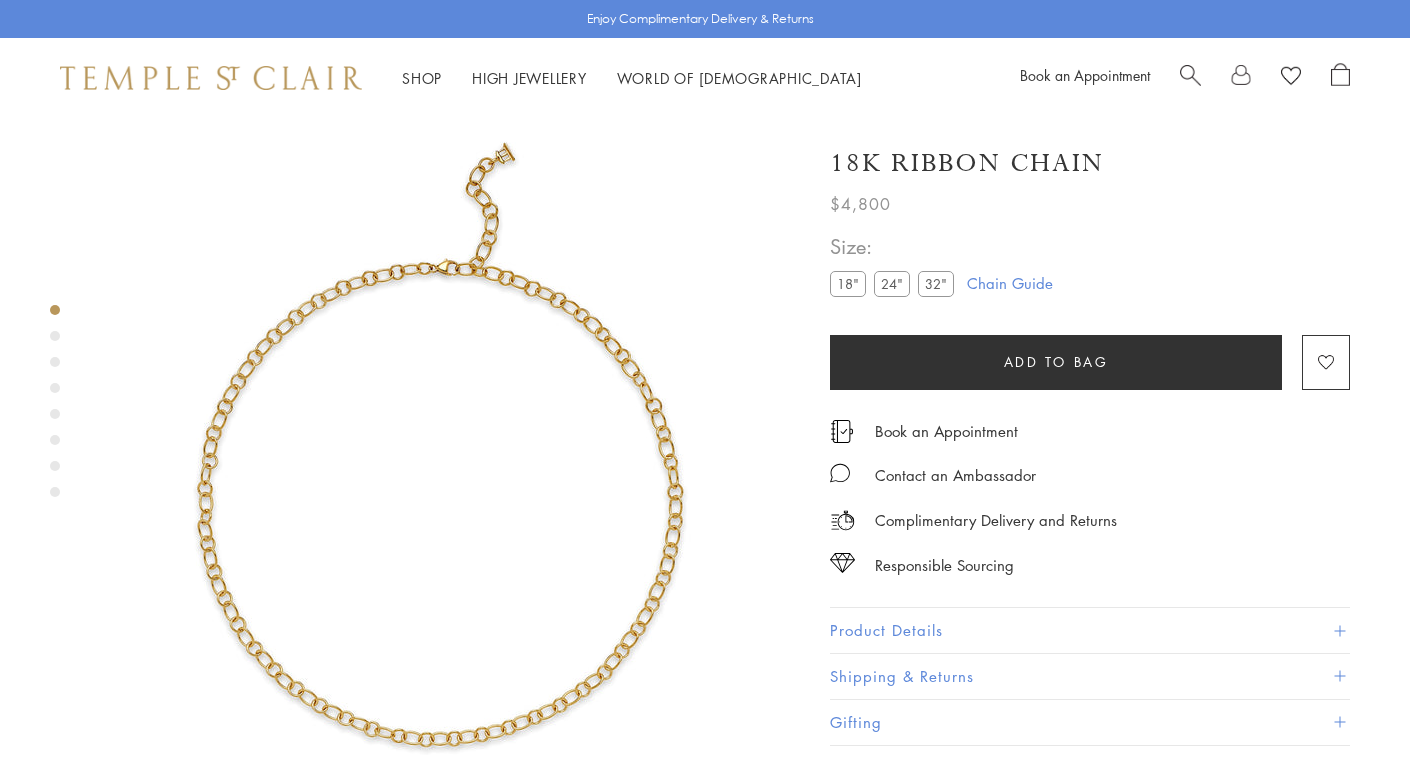 scroll, scrollTop: 118, scrollLeft: 0, axis: vertical 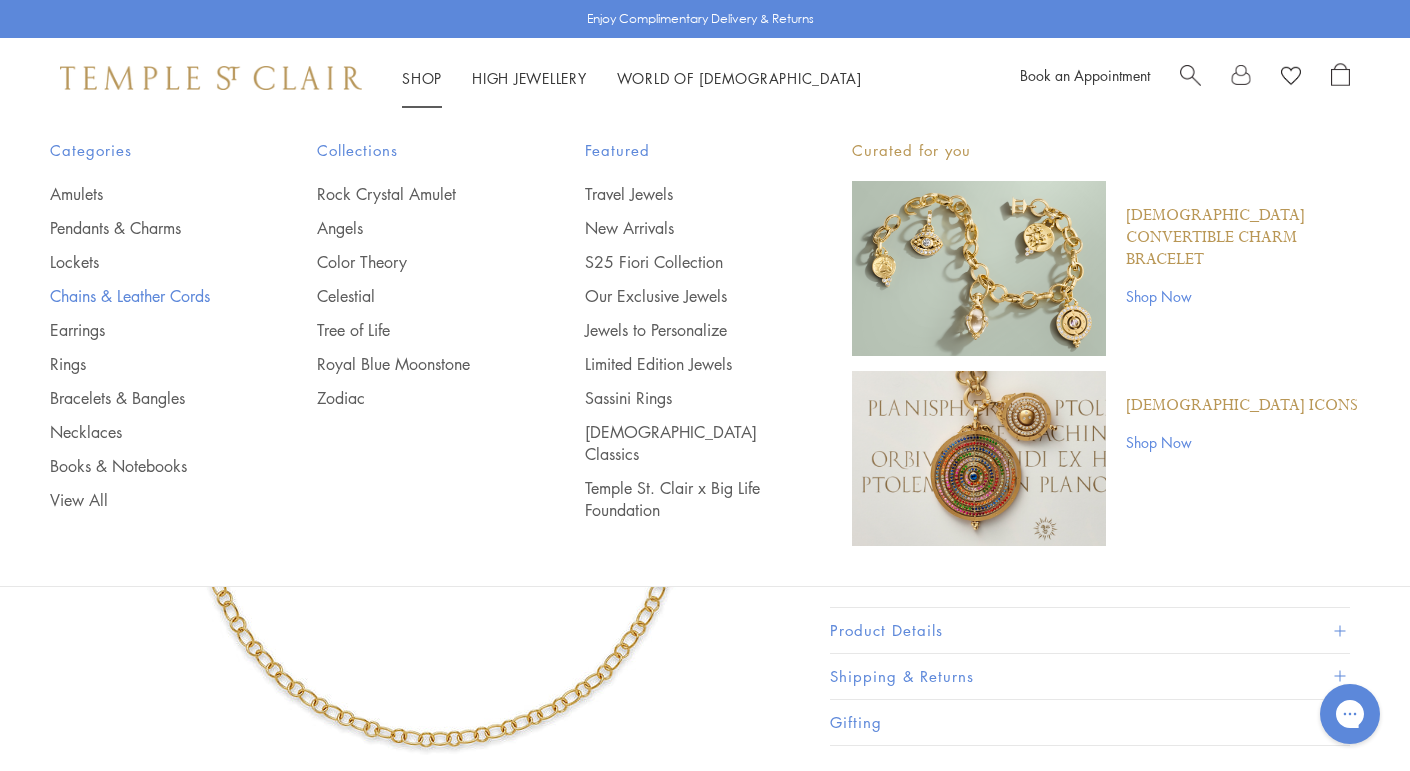 click on "Chains & Leather Cords" at bounding box center (143, 296) 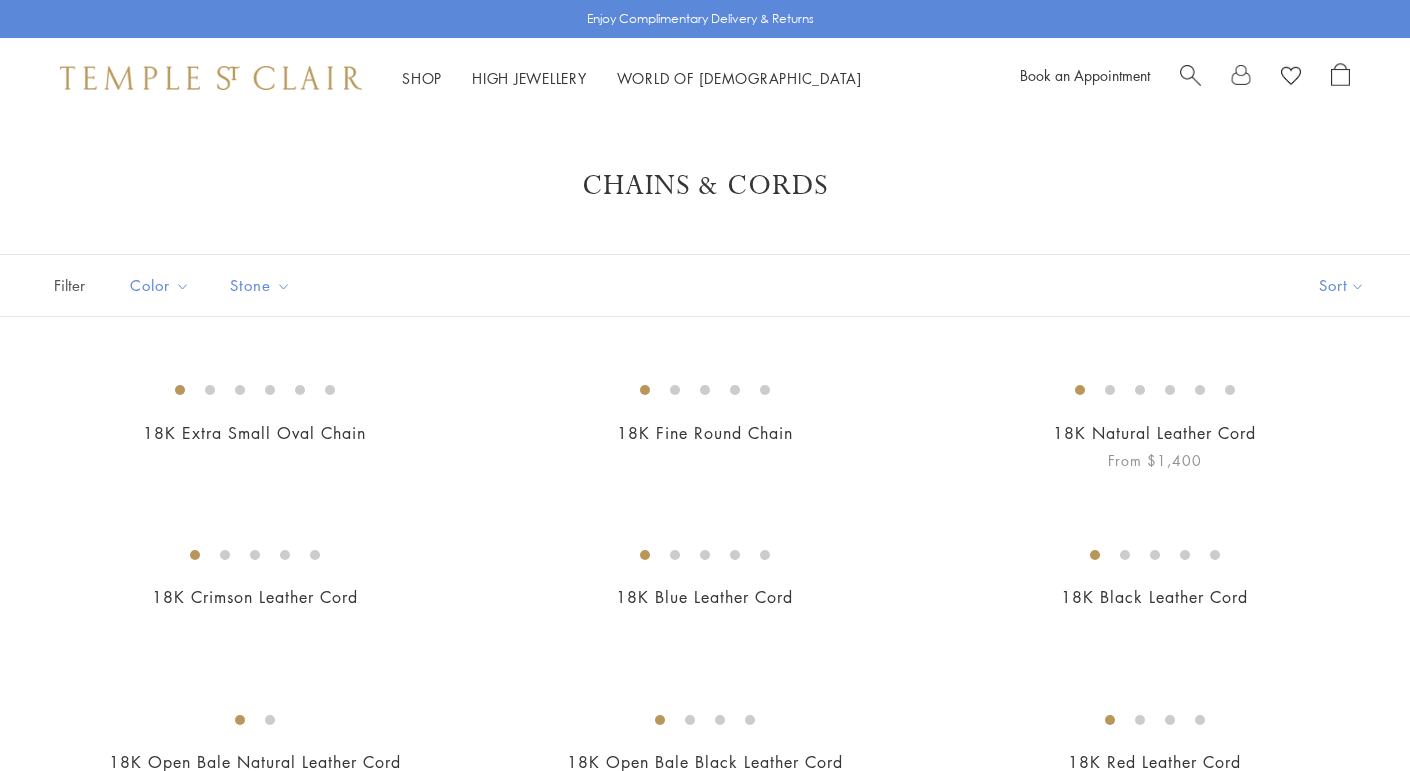 scroll, scrollTop: 0, scrollLeft: 0, axis: both 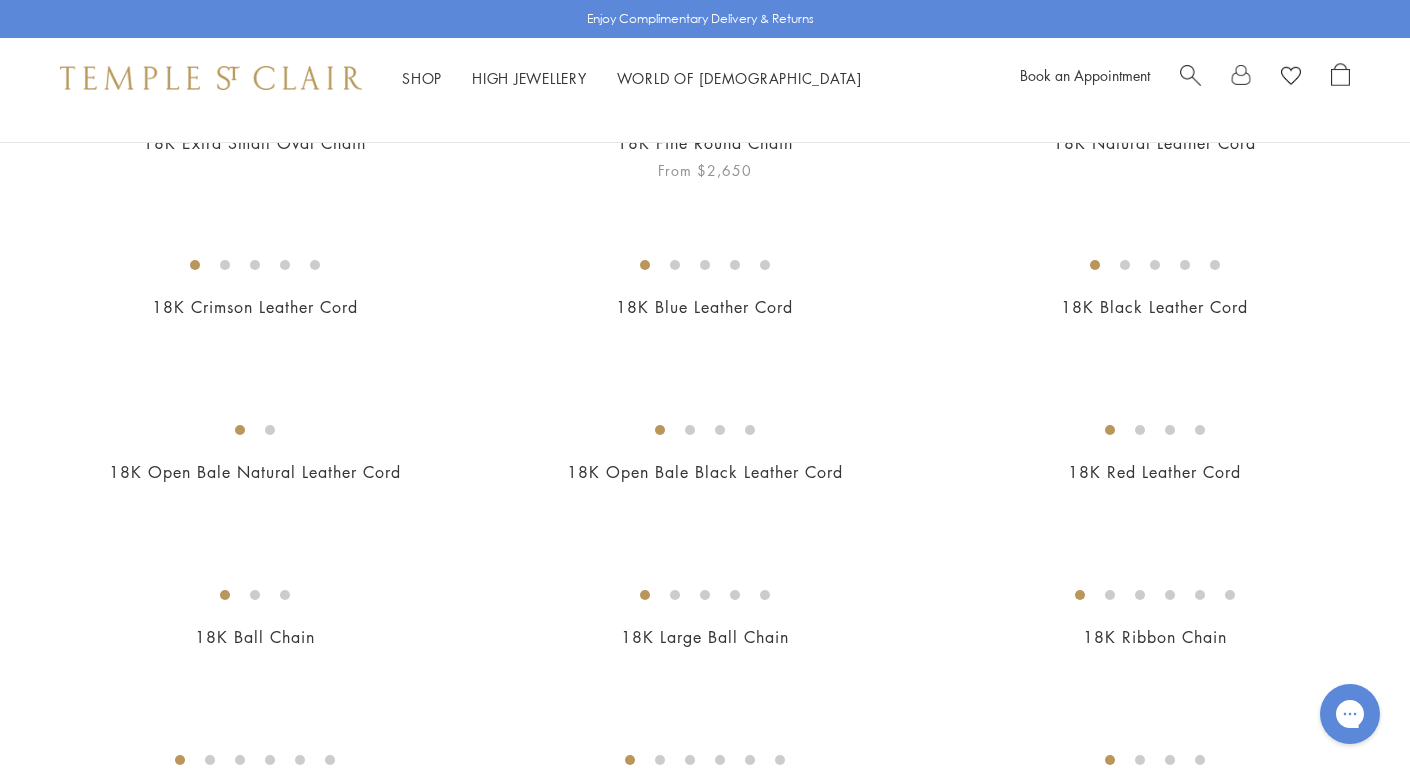 click at bounding box center (0, 0) 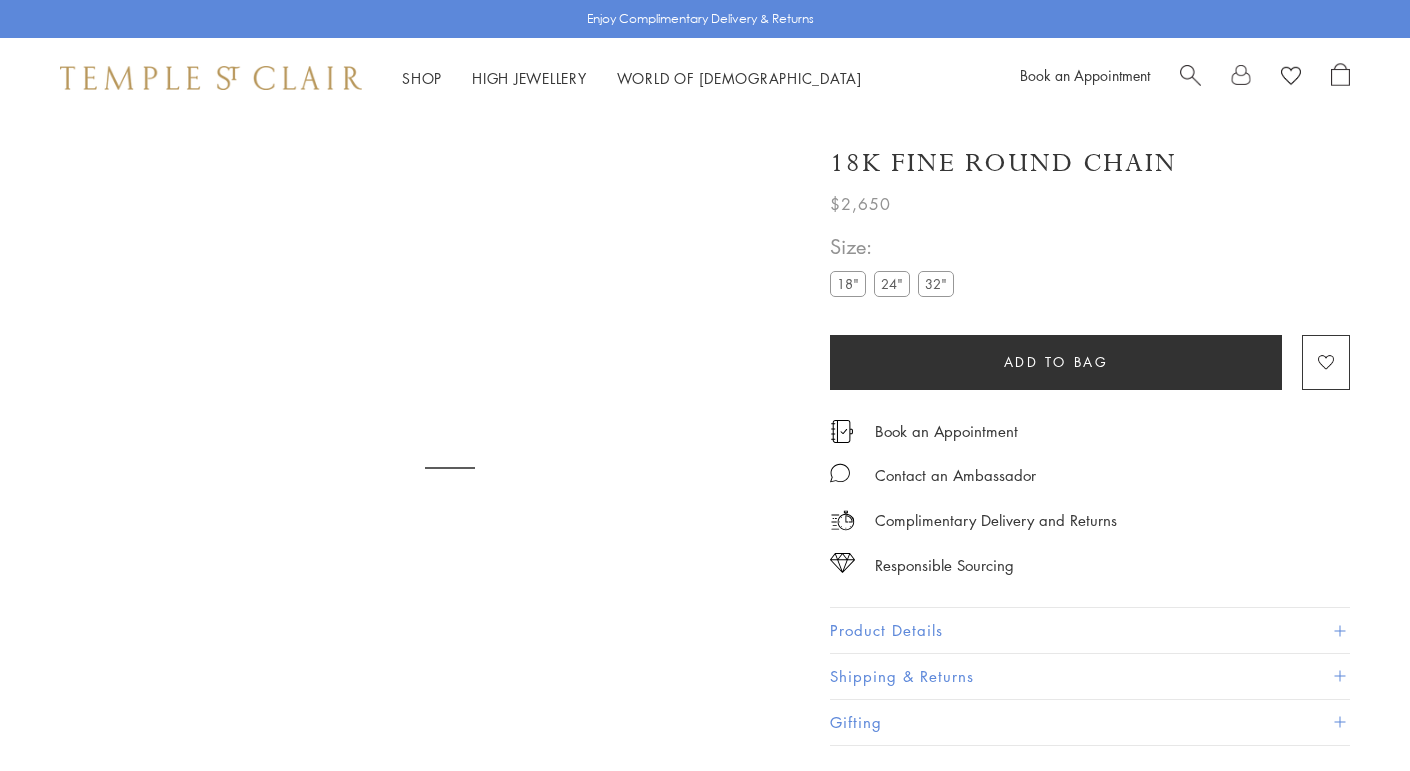 scroll, scrollTop: 0, scrollLeft: 0, axis: both 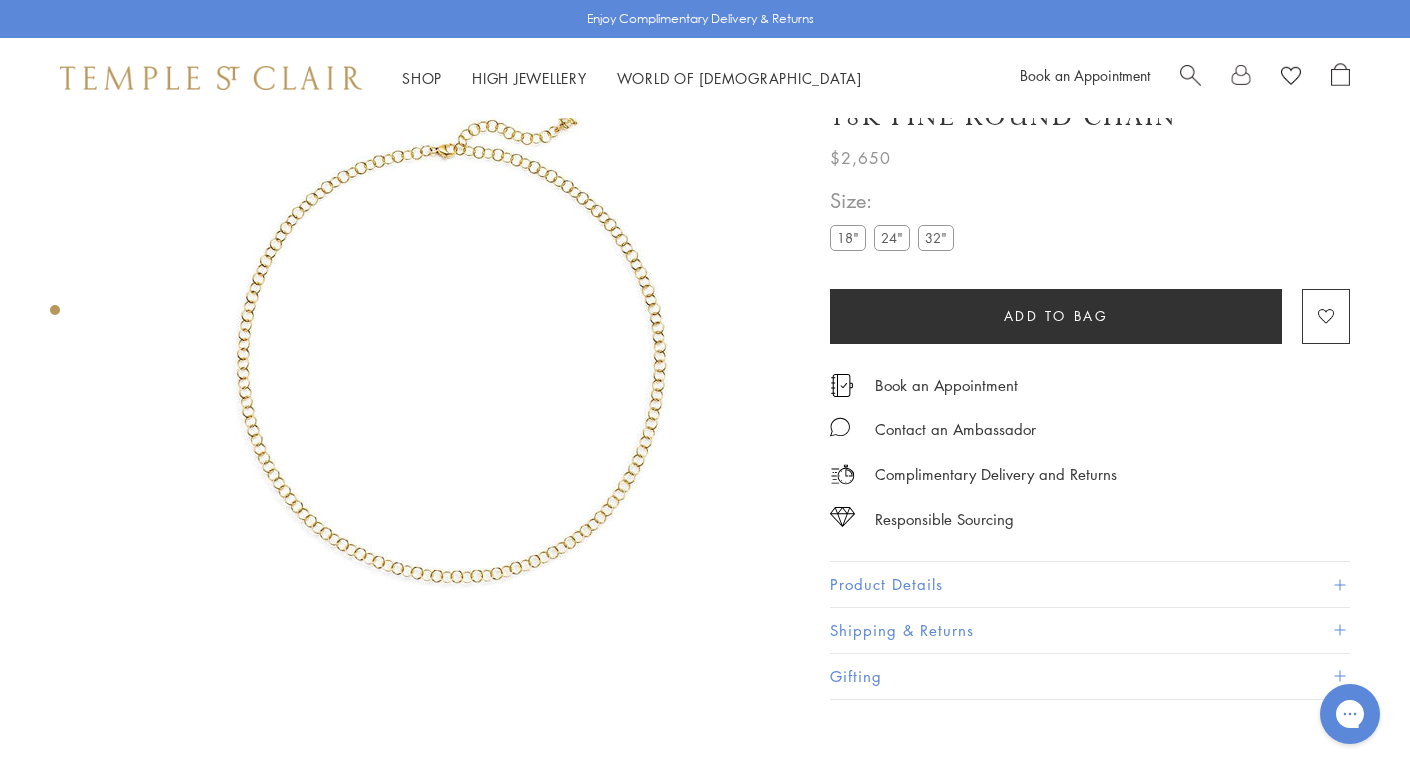 click on "24"" at bounding box center [892, 238] 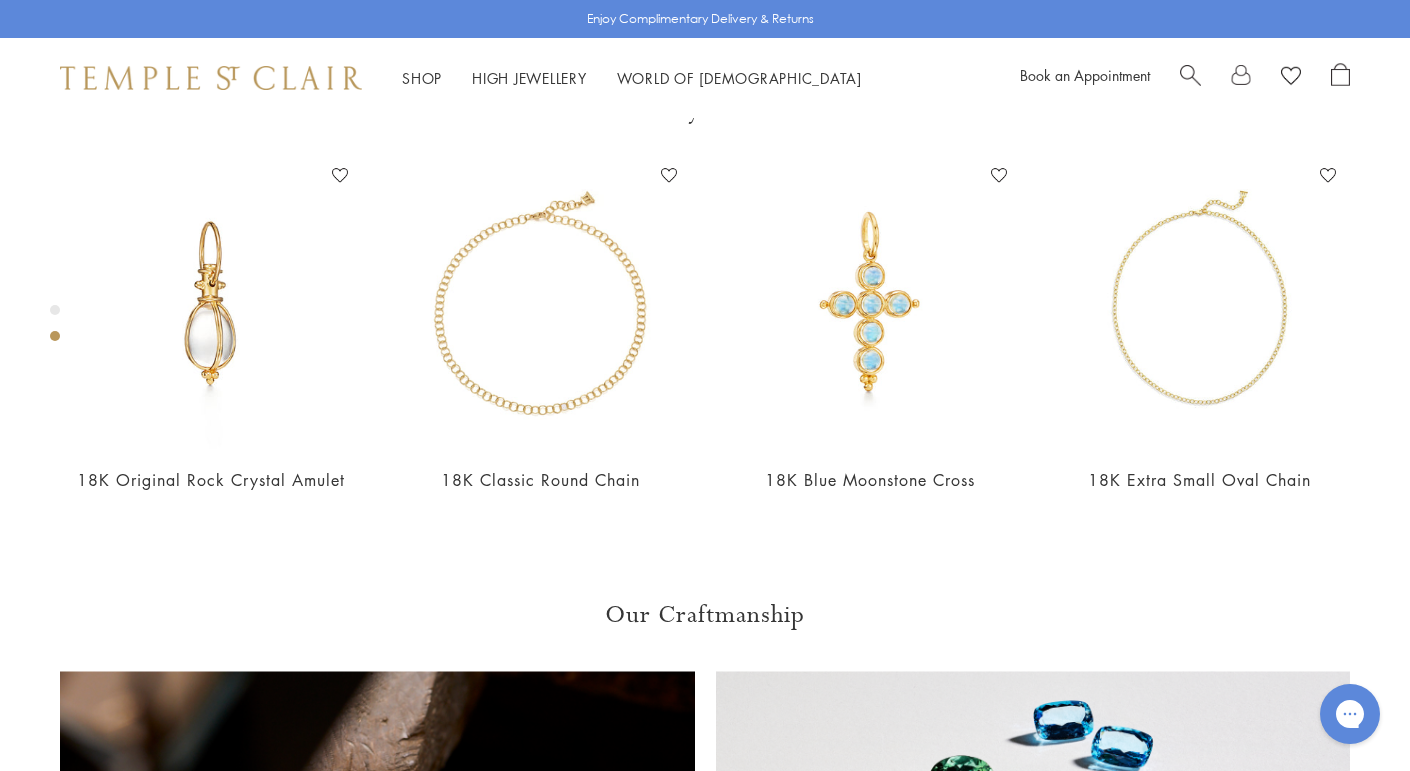 scroll, scrollTop: 788, scrollLeft: 0, axis: vertical 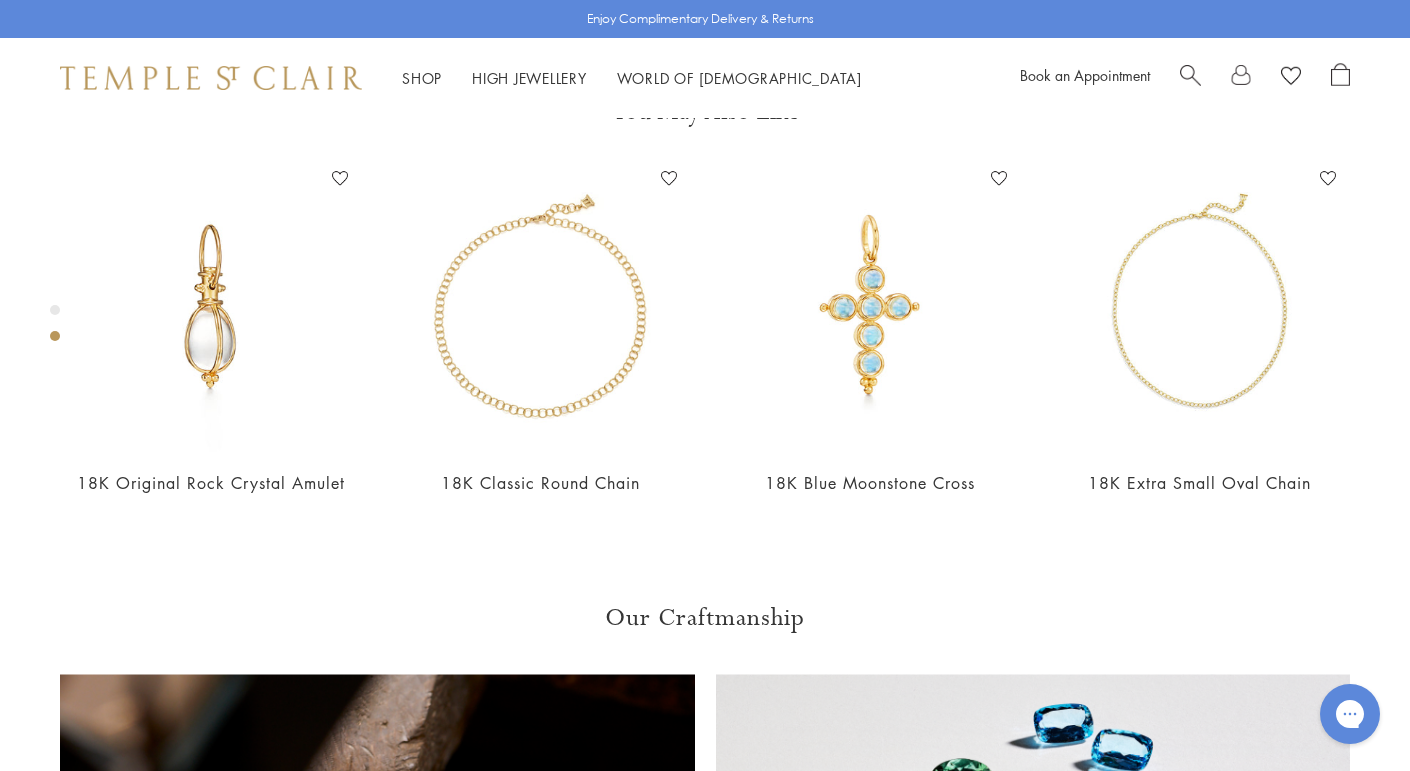 click on "Product Details" at bounding box center (1090, -90) 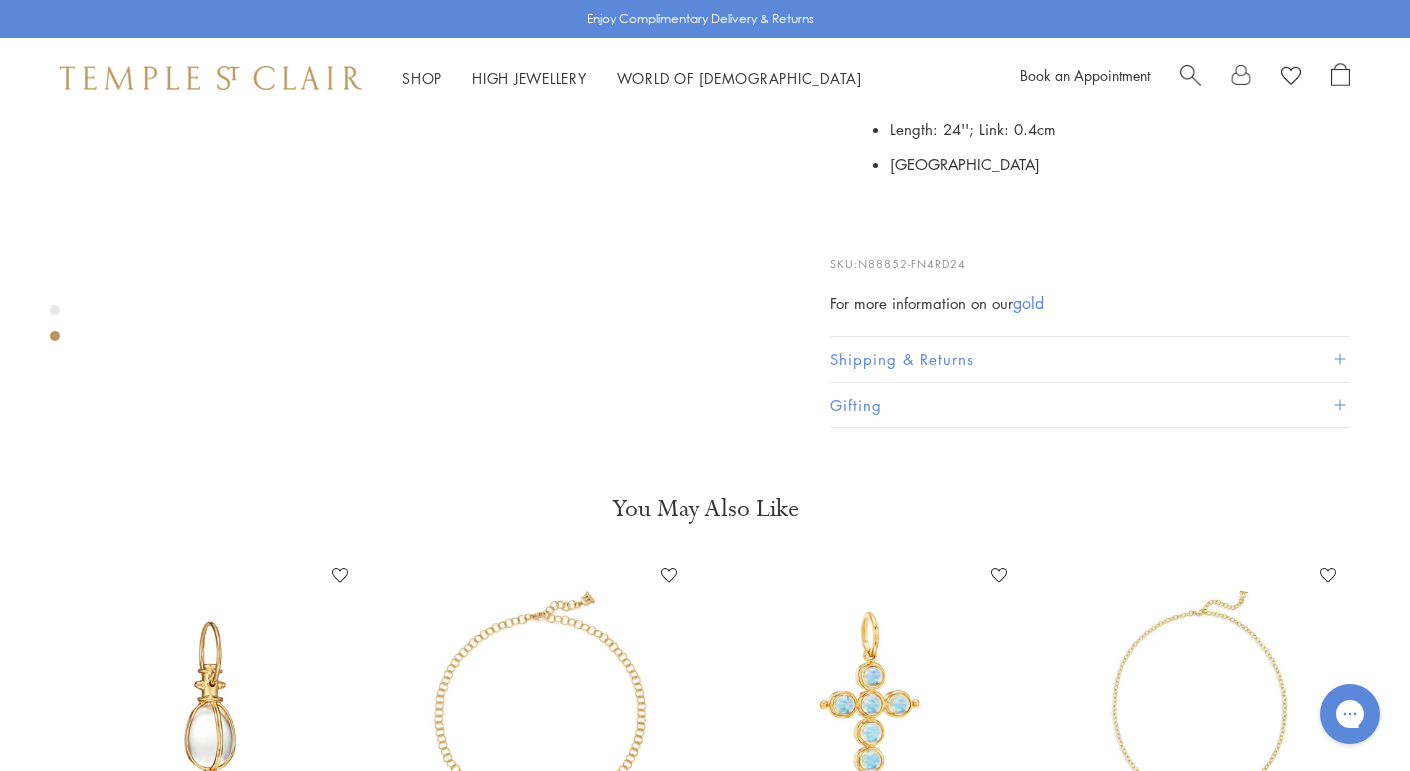 click at bounding box center (-250, -320) 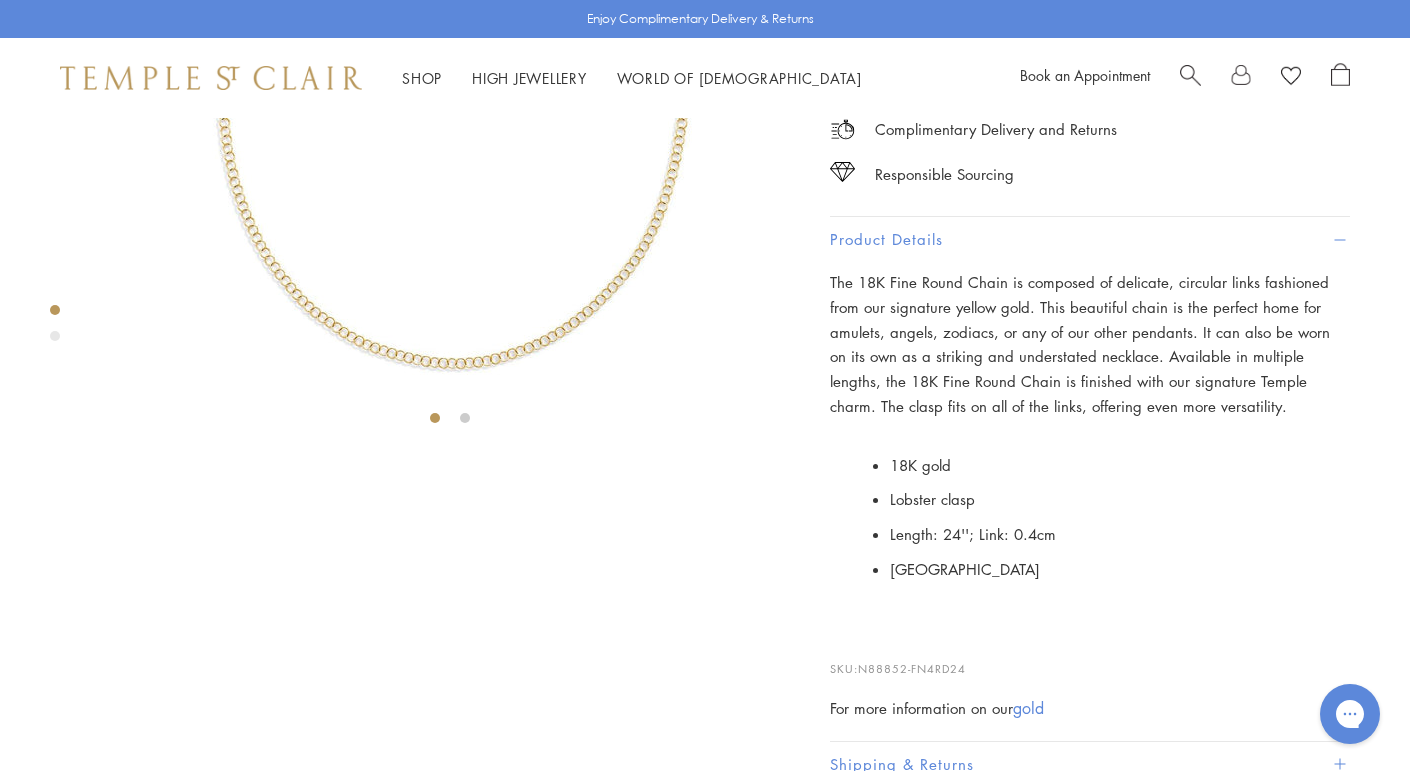 scroll, scrollTop: 0, scrollLeft: 0, axis: both 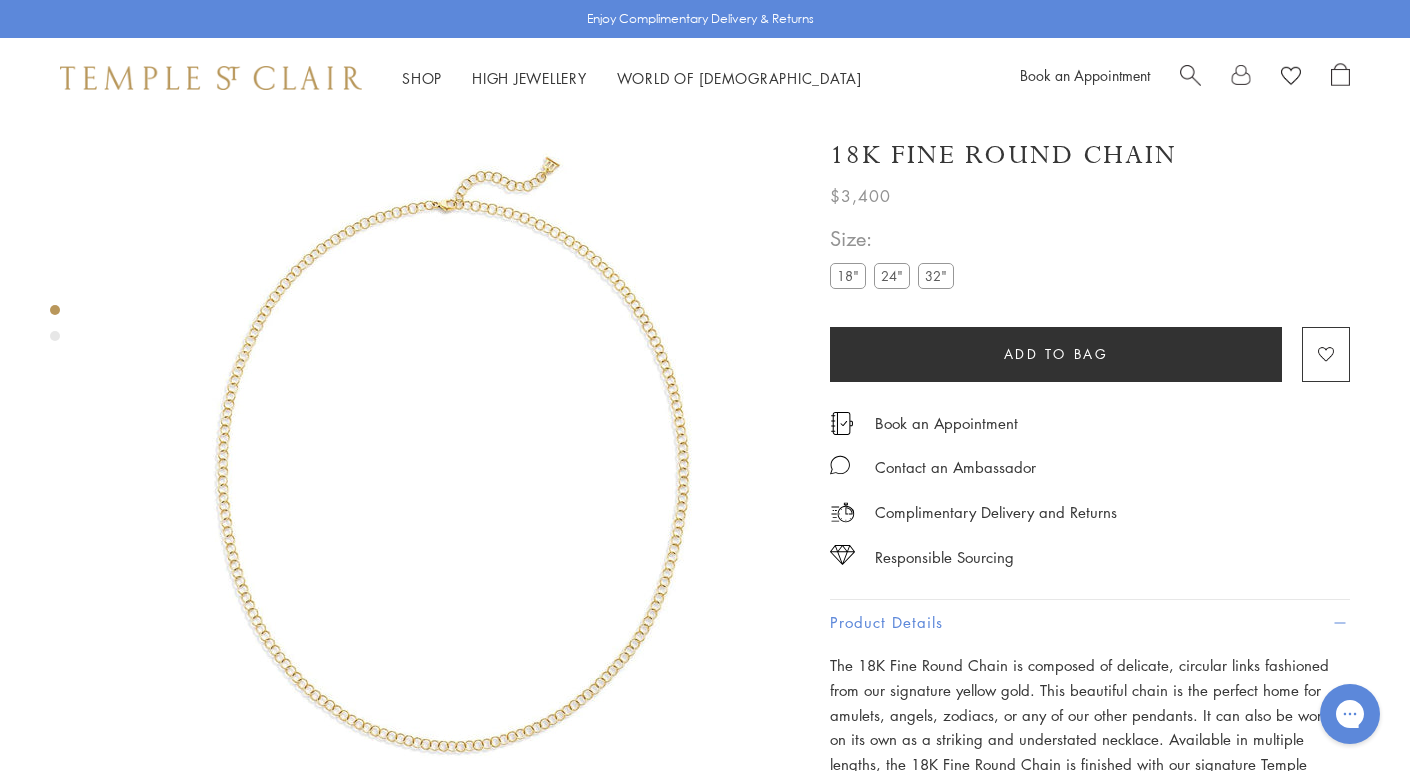 click at bounding box center [1190, 73] 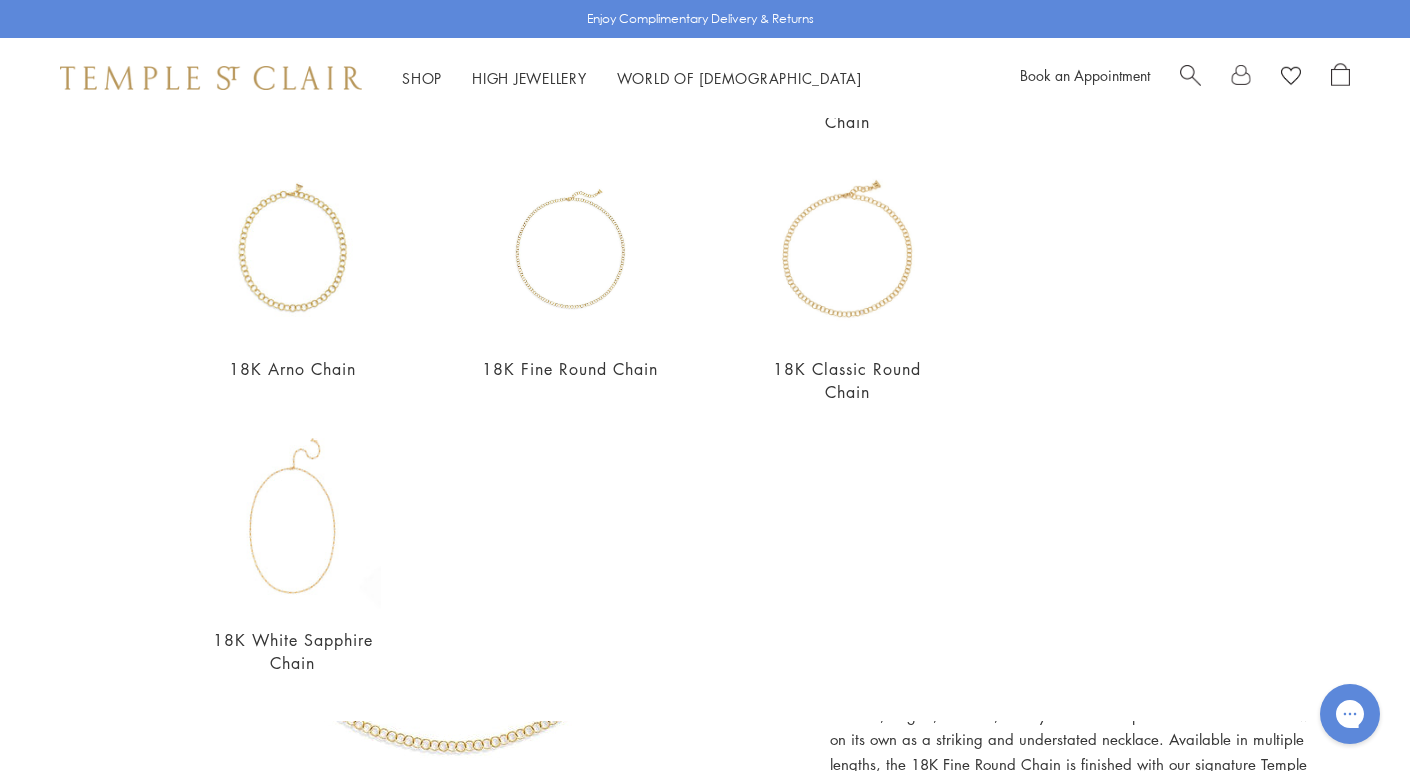 scroll, scrollTop: 747, scrollLeft: 0, axis: vertical 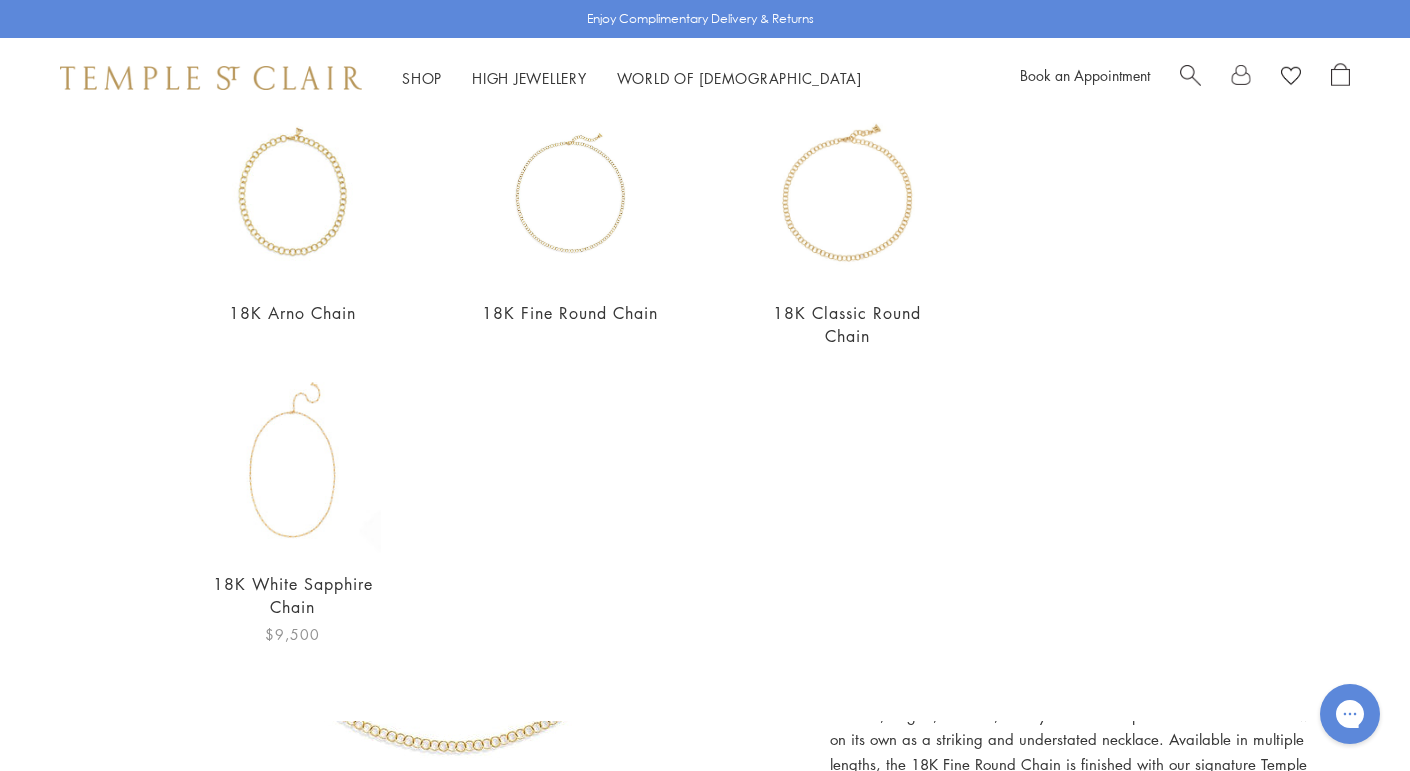 type on "**********" 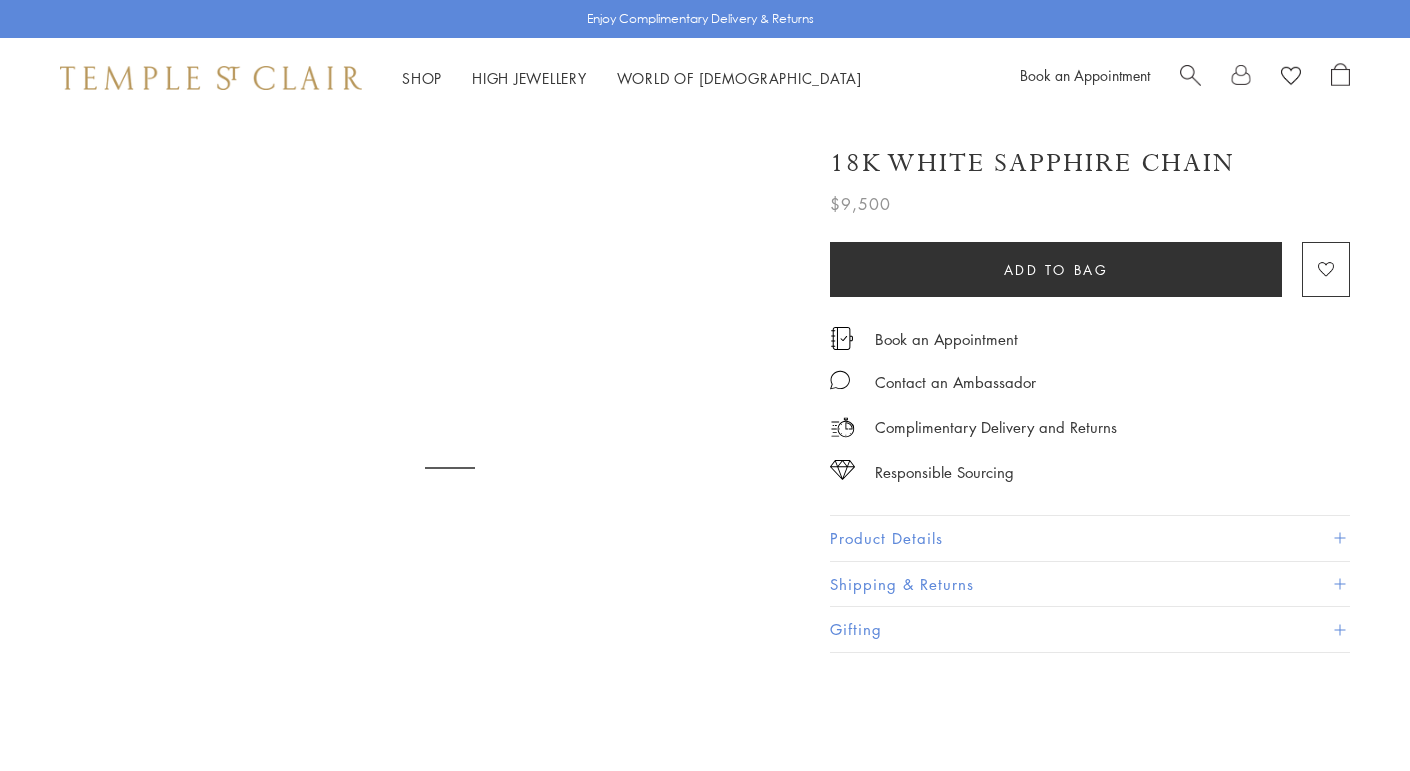 scroll, scrollTop: 0, scrollLeft: 0, axis: both 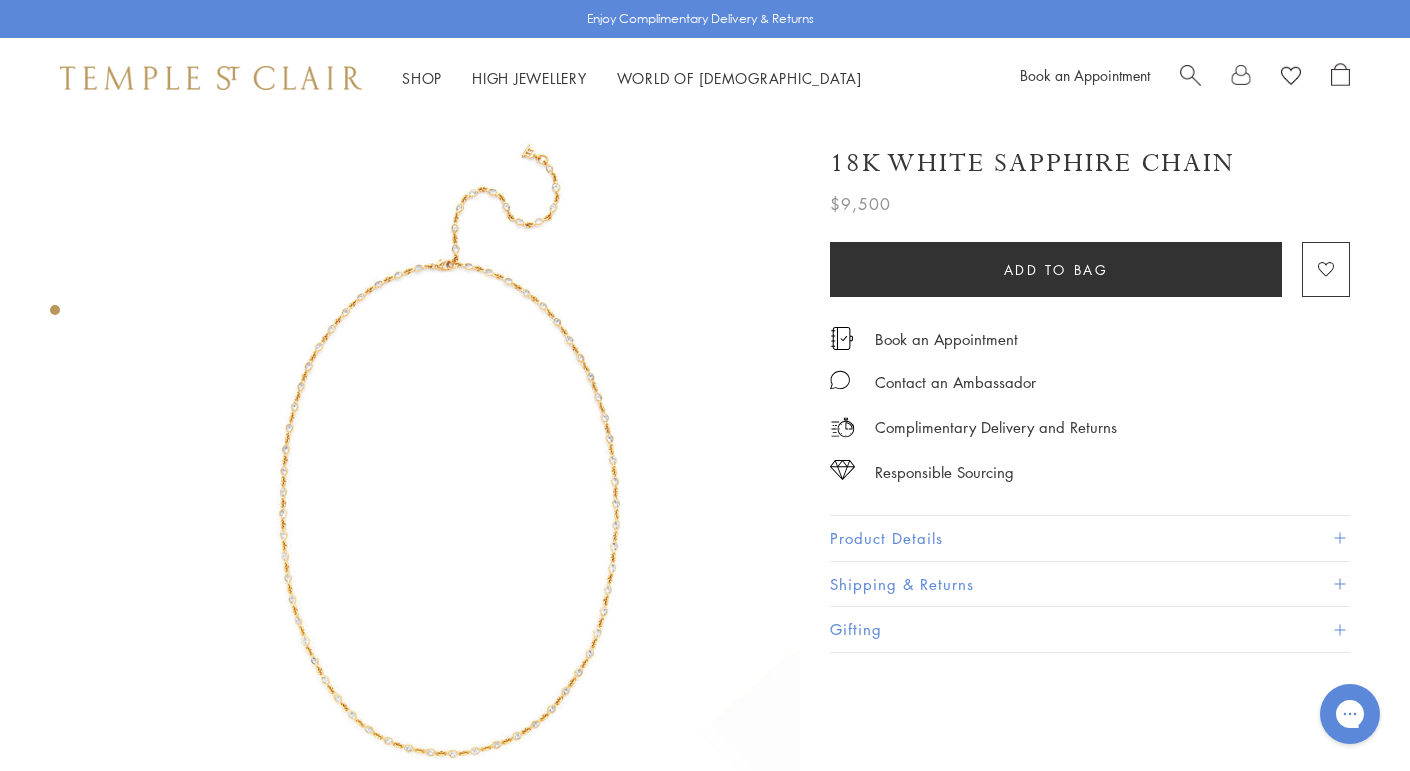 click on "Product Details" at bounding box center [1090, 538] 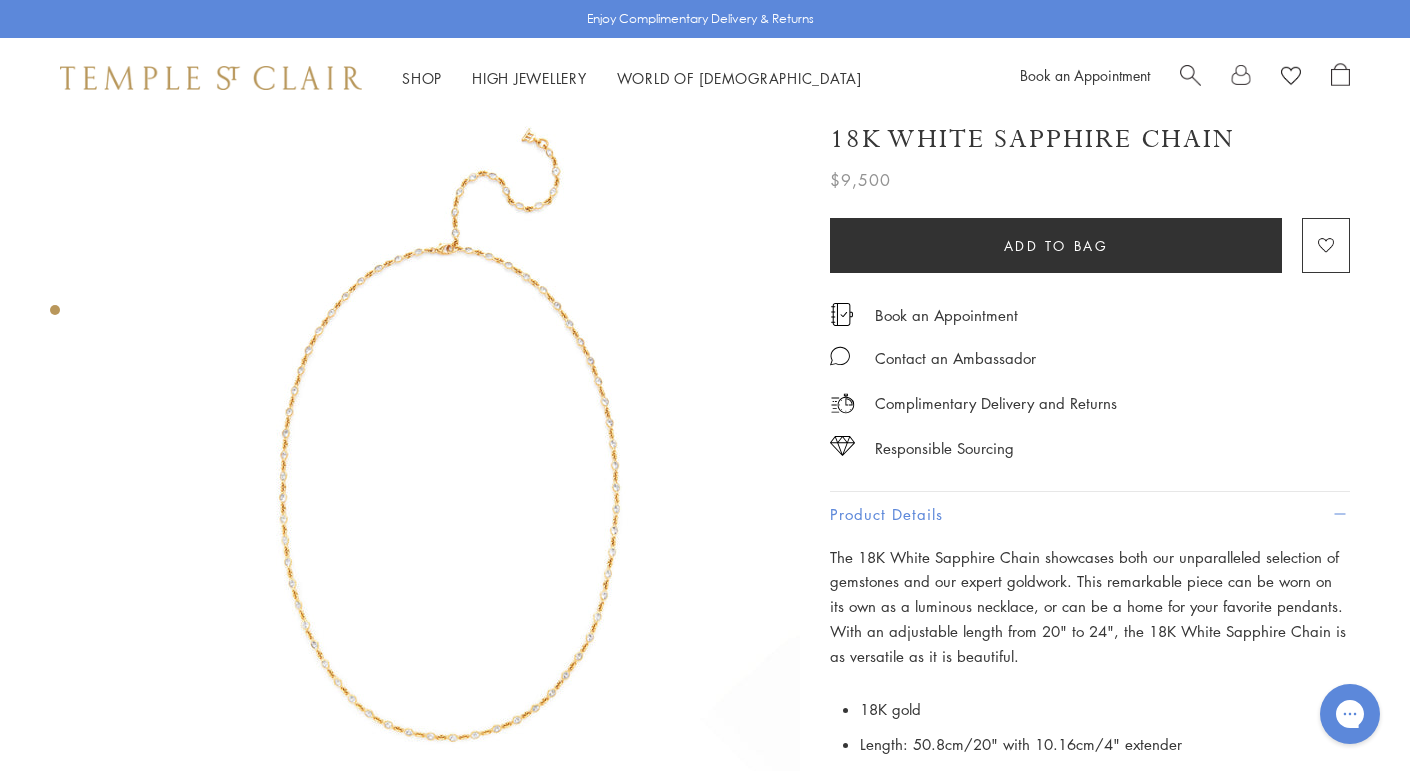 scroll, scrollTop: 0, scrollLeft: 0, axis: both 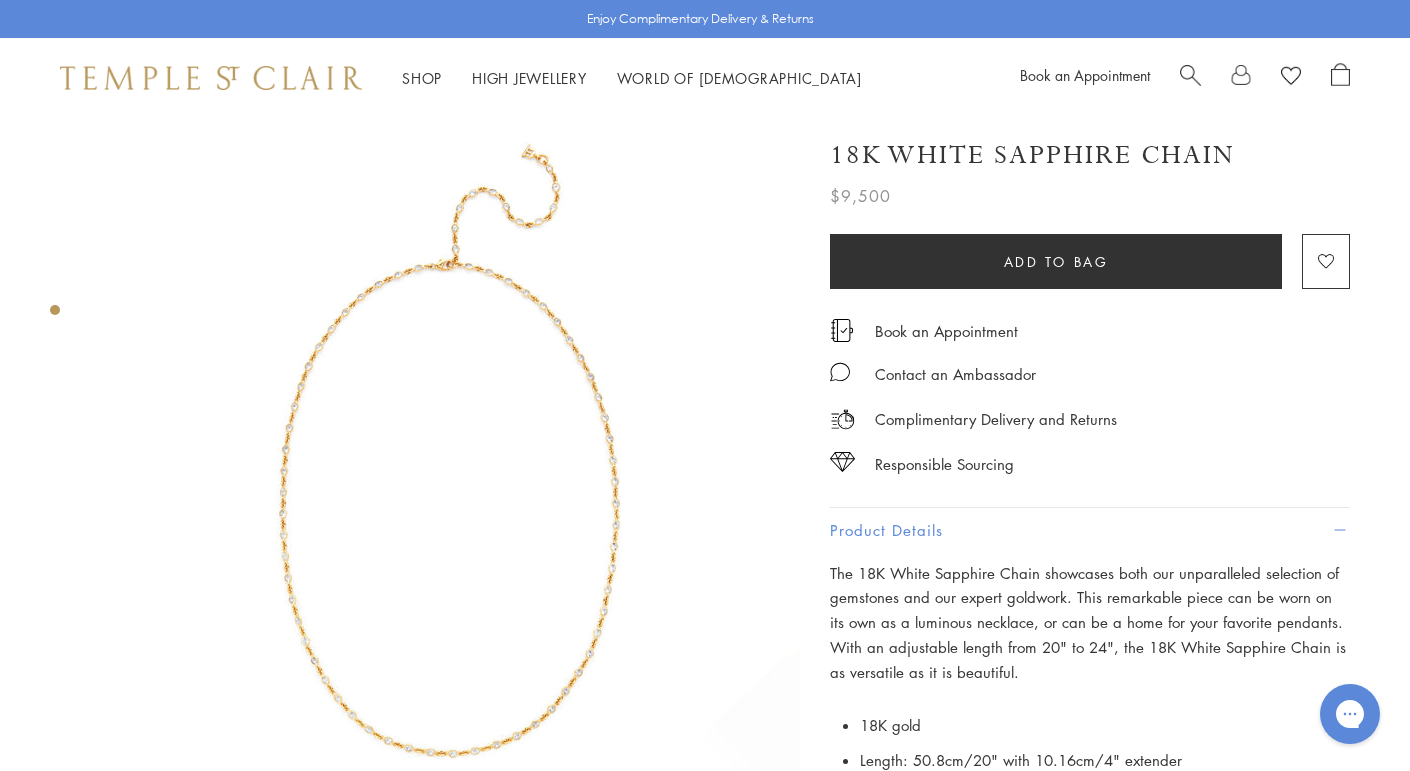 click at bounding box center (450, 468) 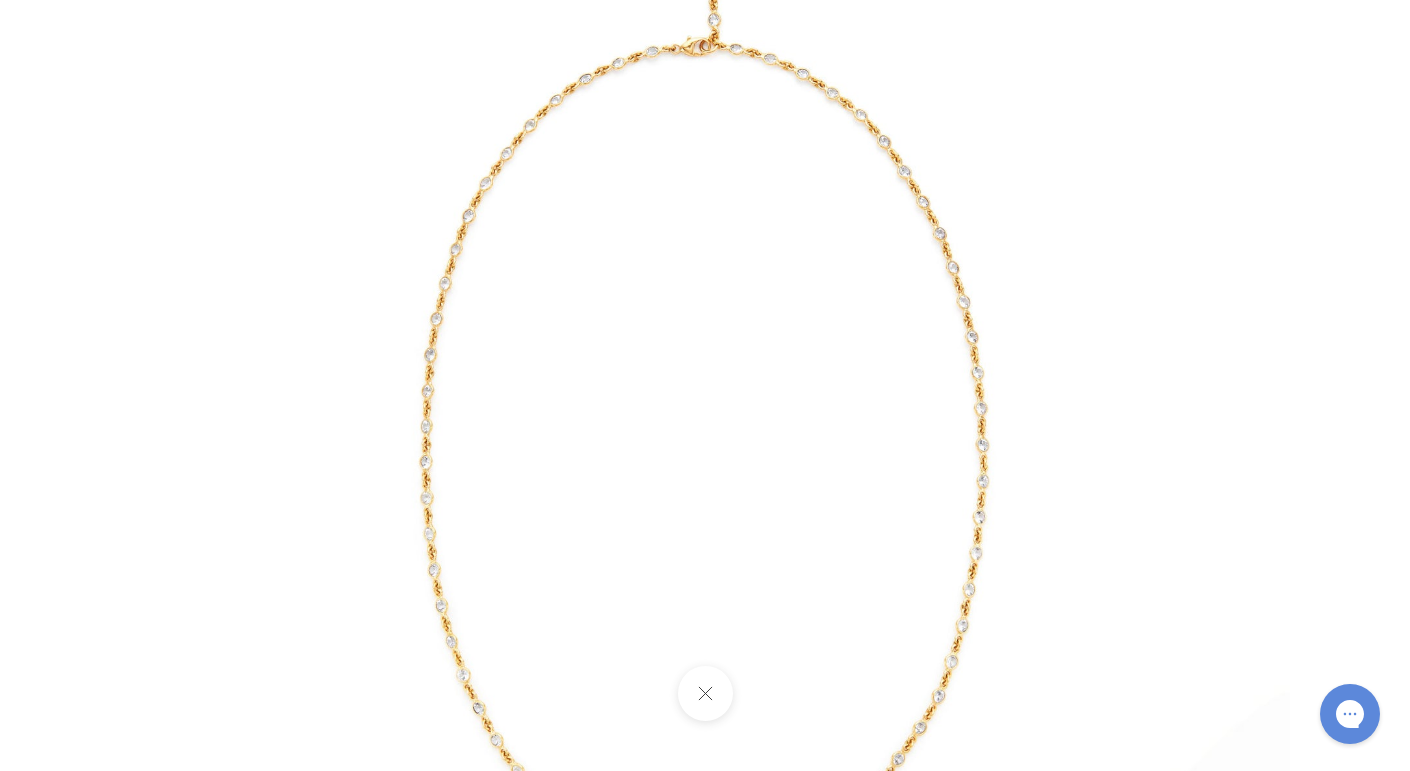 click at bounding box center [705, 386] 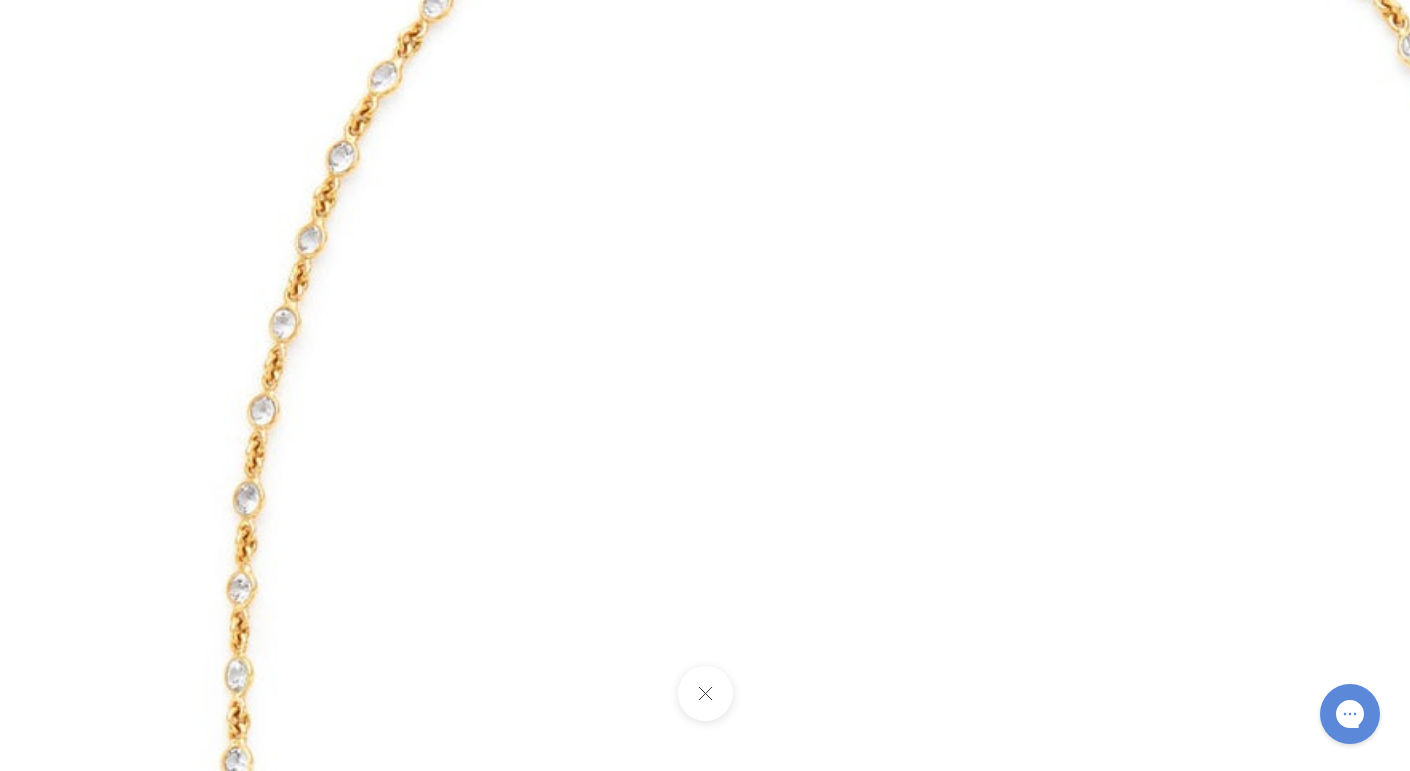 click at bounding box center (924, 576) 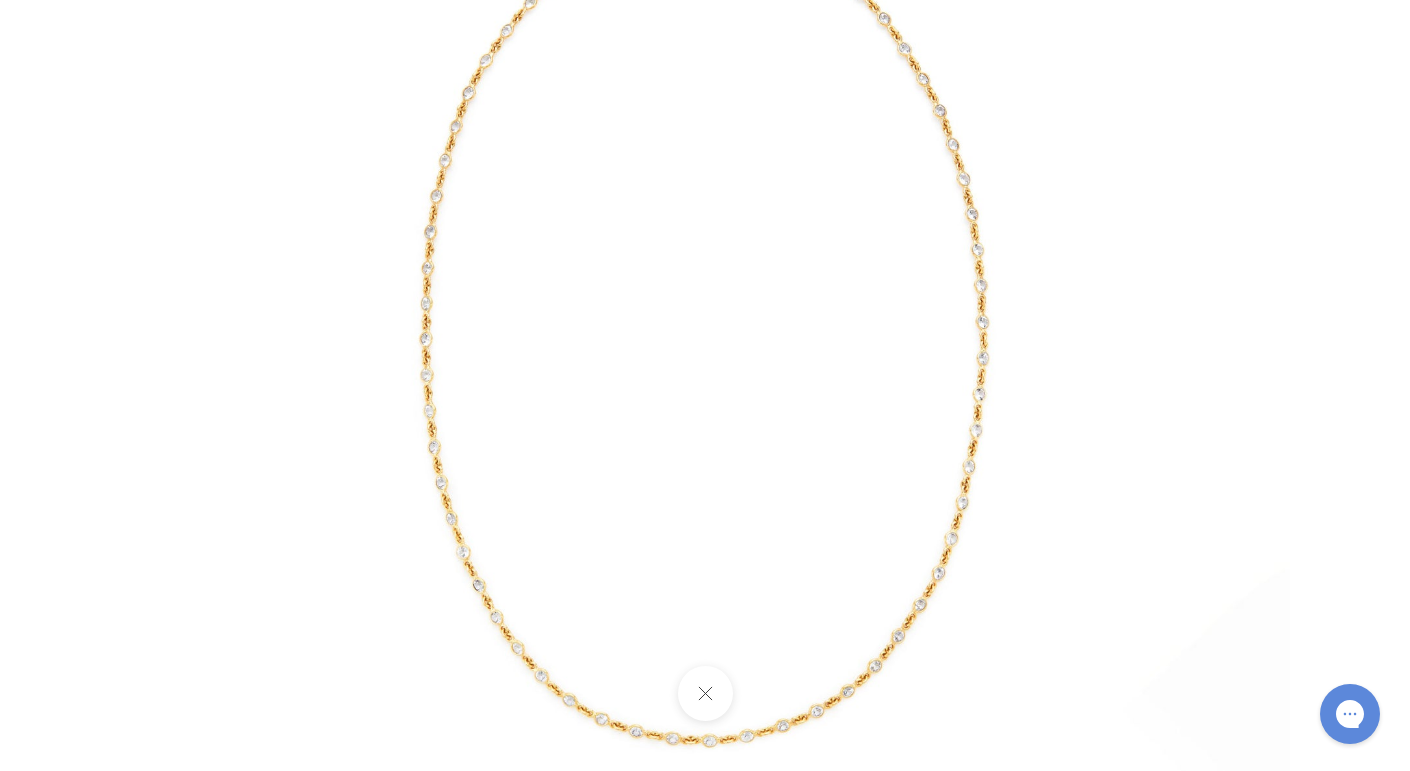 click at bounding box center [705, 263] 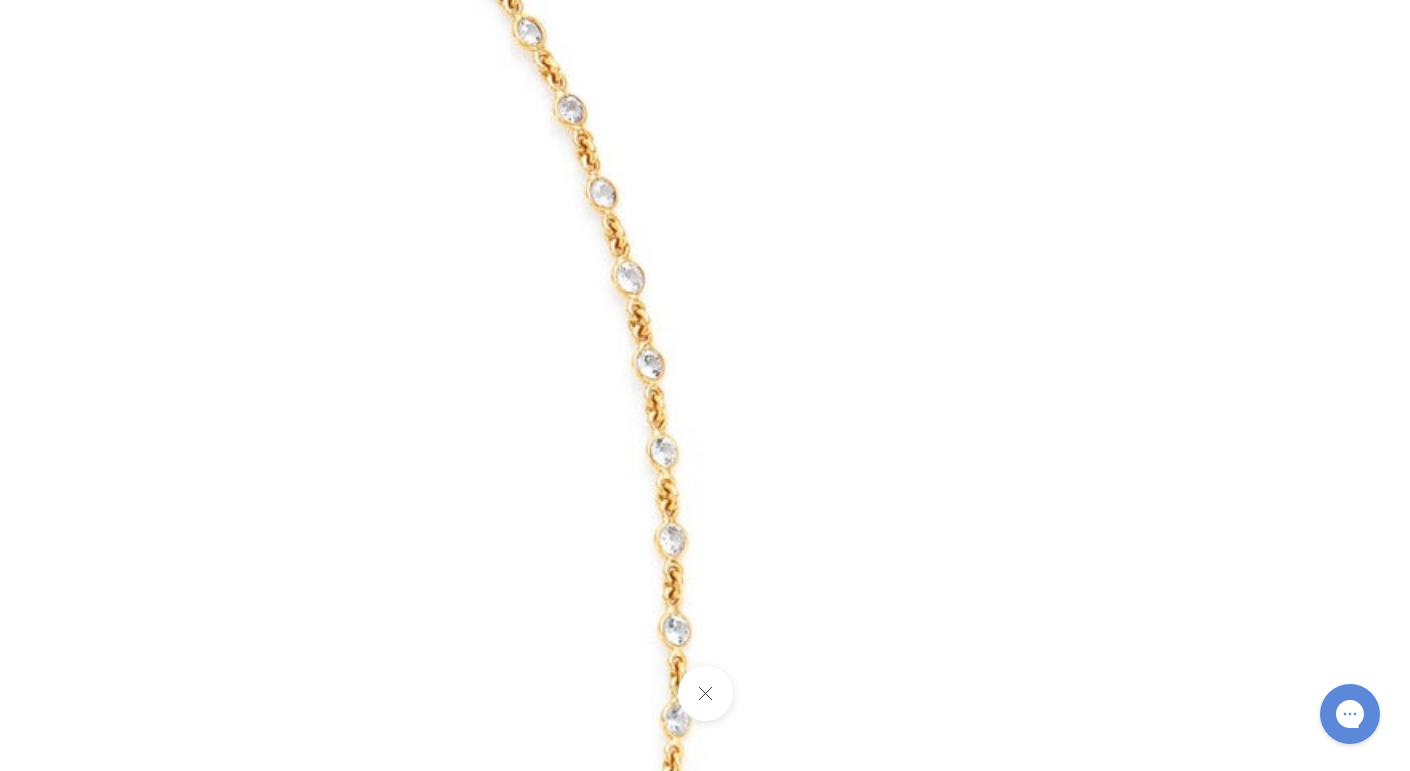 click at bounding box center (704, 693) 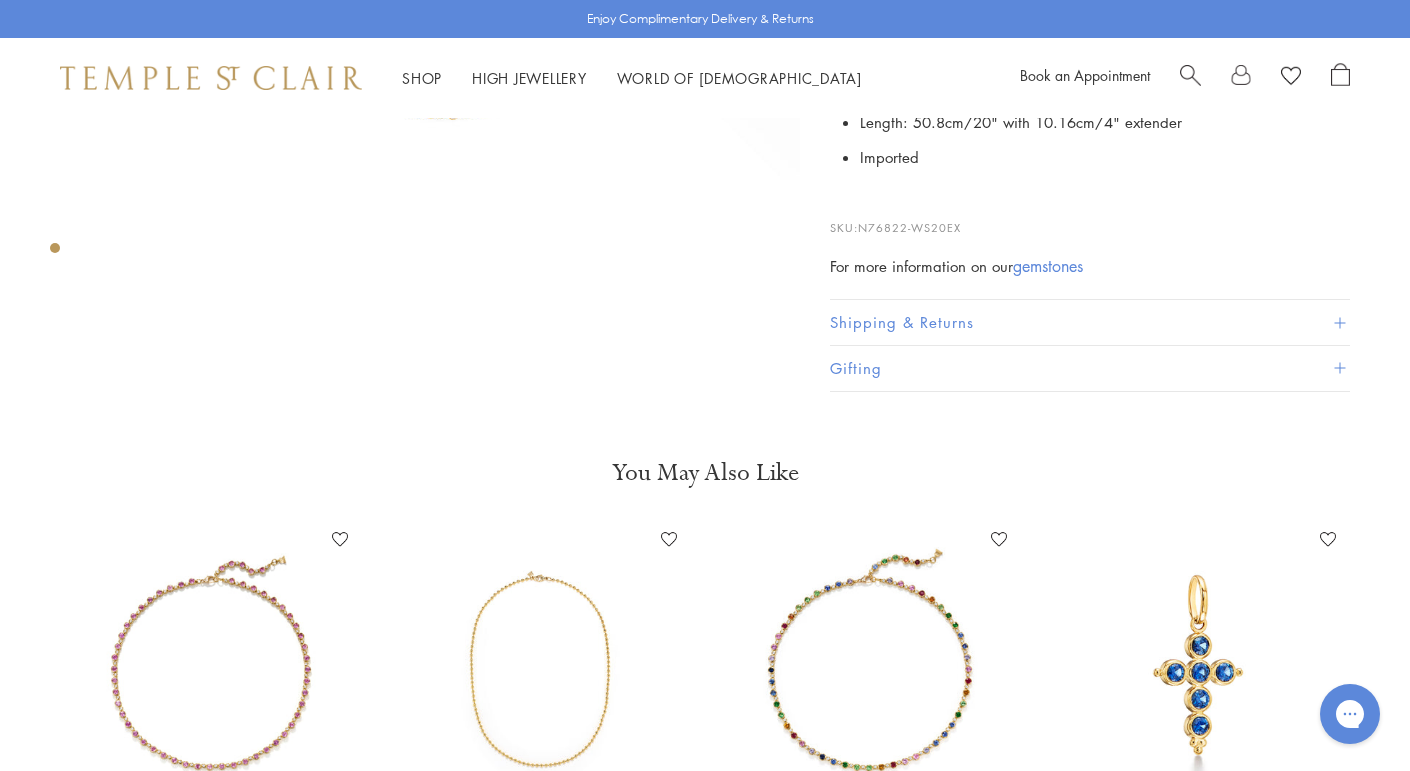 scroll, scrollTop: 529, scrollLeft: 0, axis: vertical 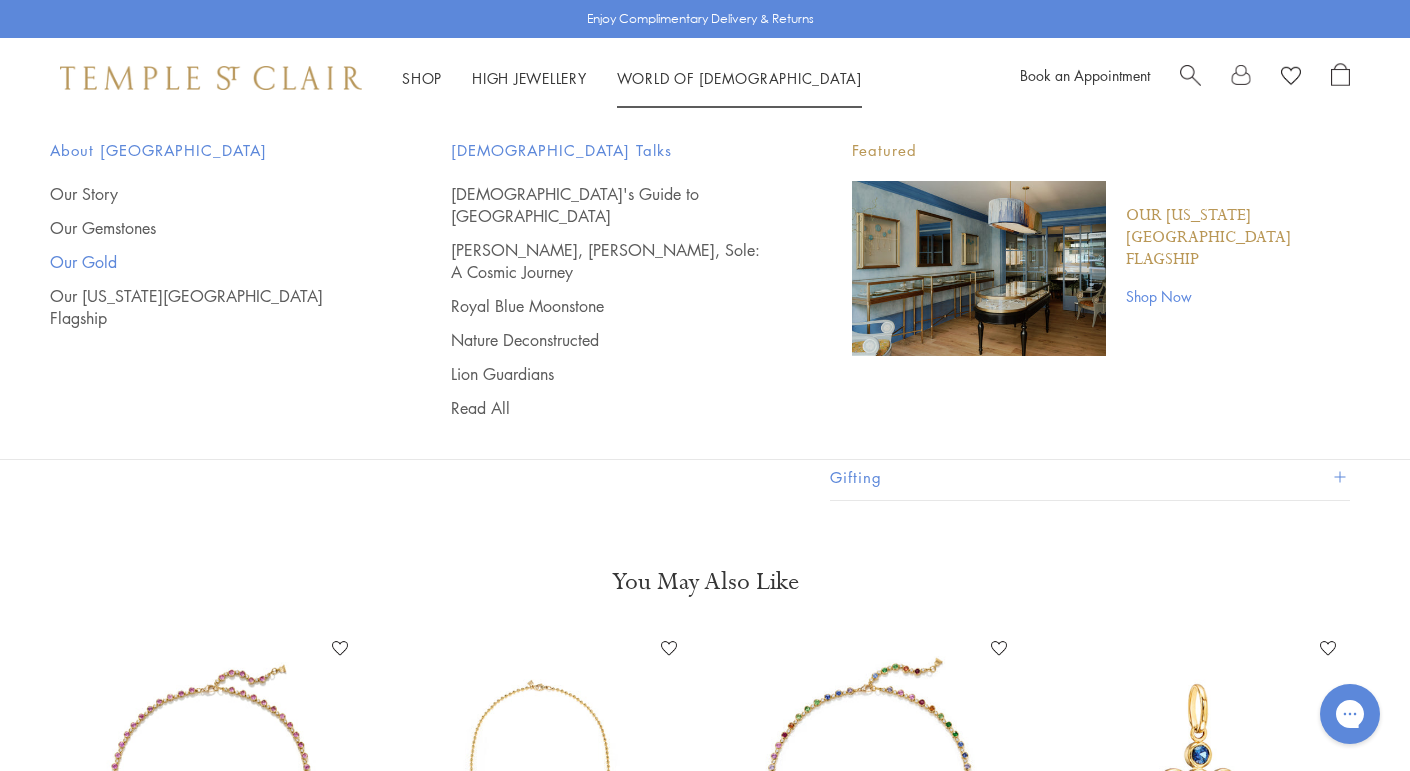 click on "Our Gold" at bounding box center (210, 262) 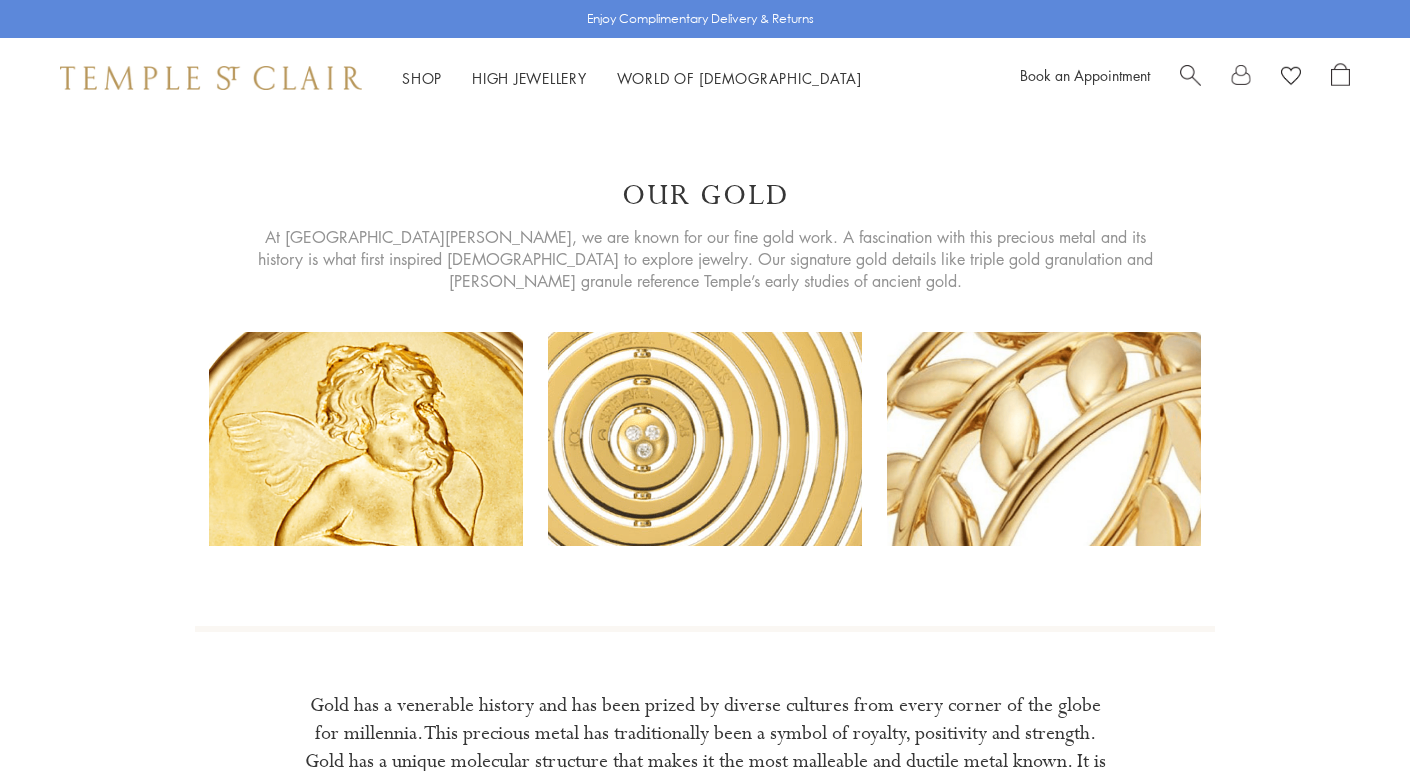 scroll, scrollTop: 0, scrollLeft: 0, axis: both 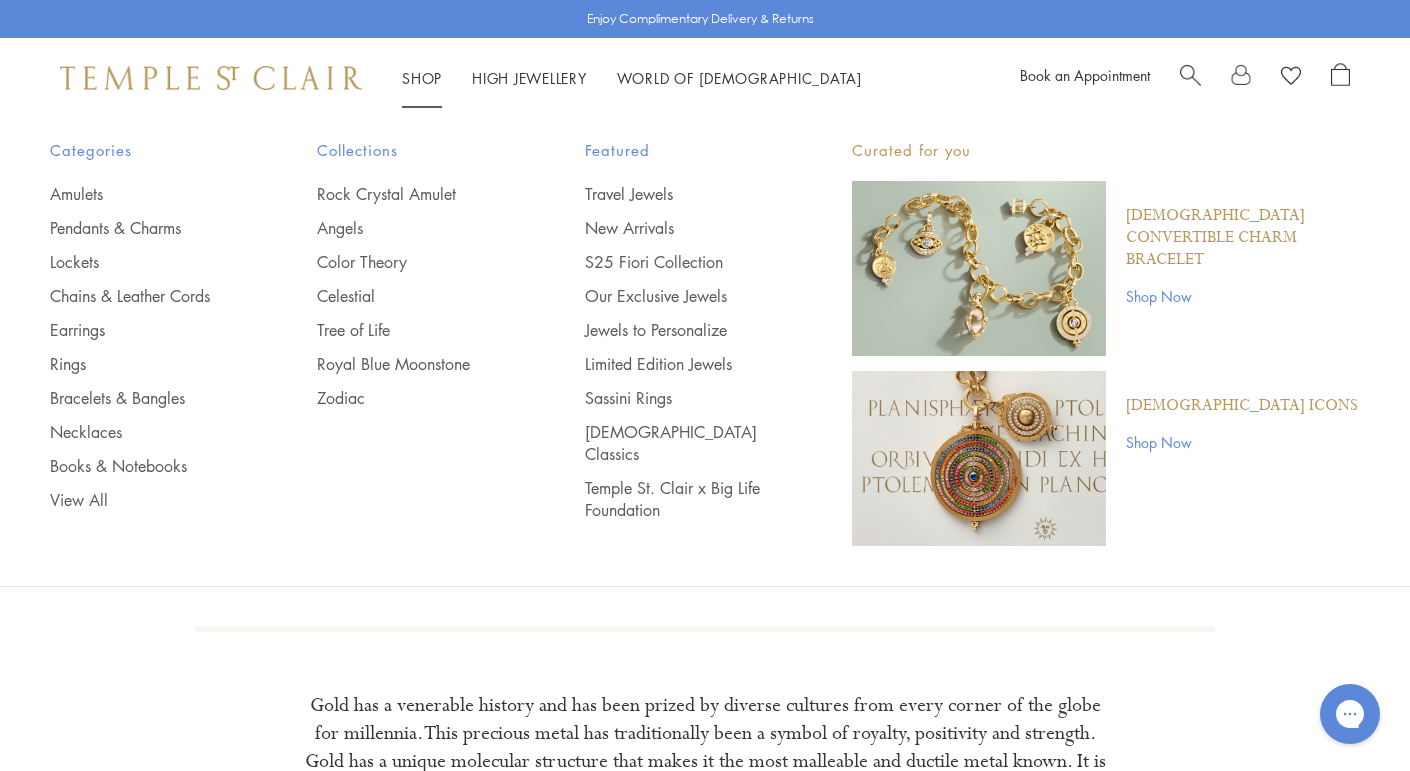 click on "Shop Shop" at bounding box center [422, 78] 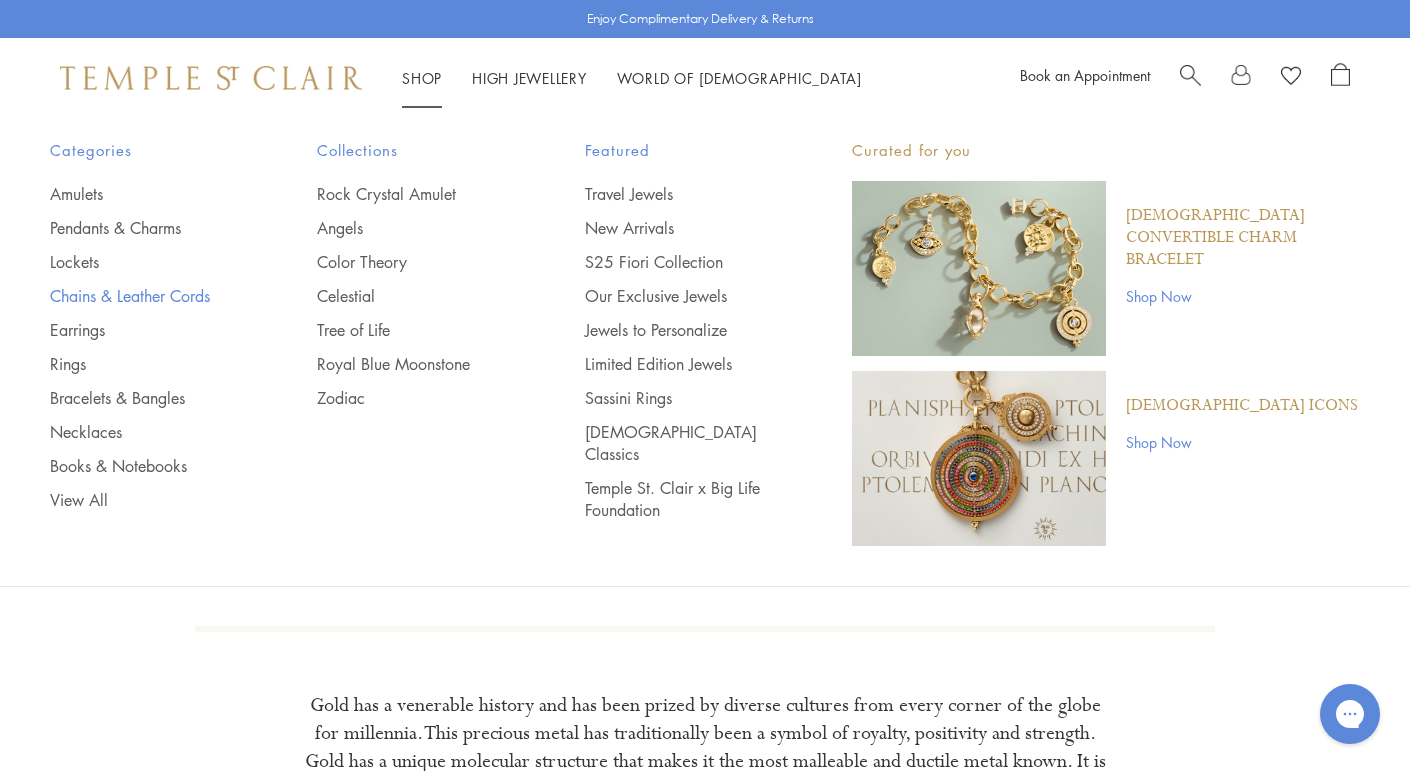 click on "Chains & Leather Cords" at bounding box center [143, 296] 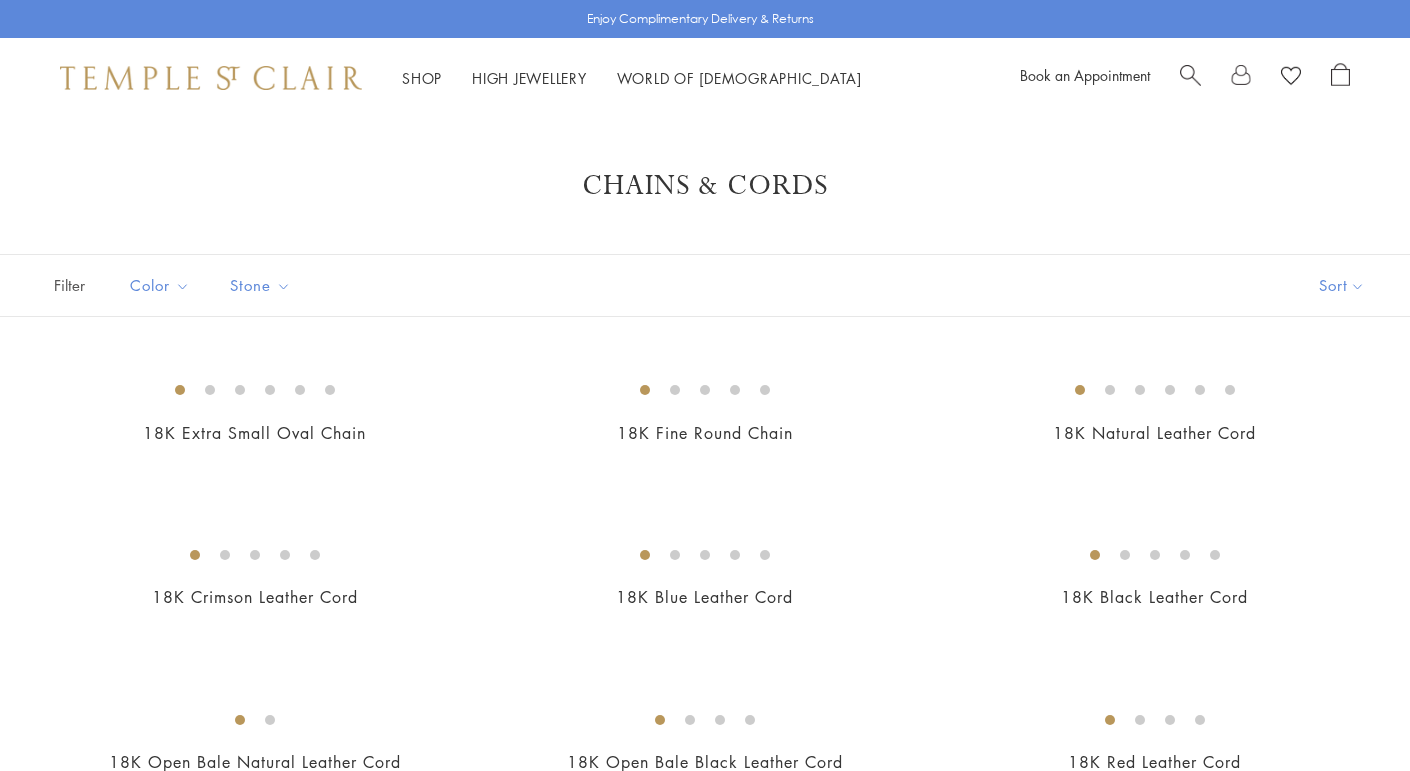 scroll, scrollTop: 0, scrollLeft: 0, axis: both 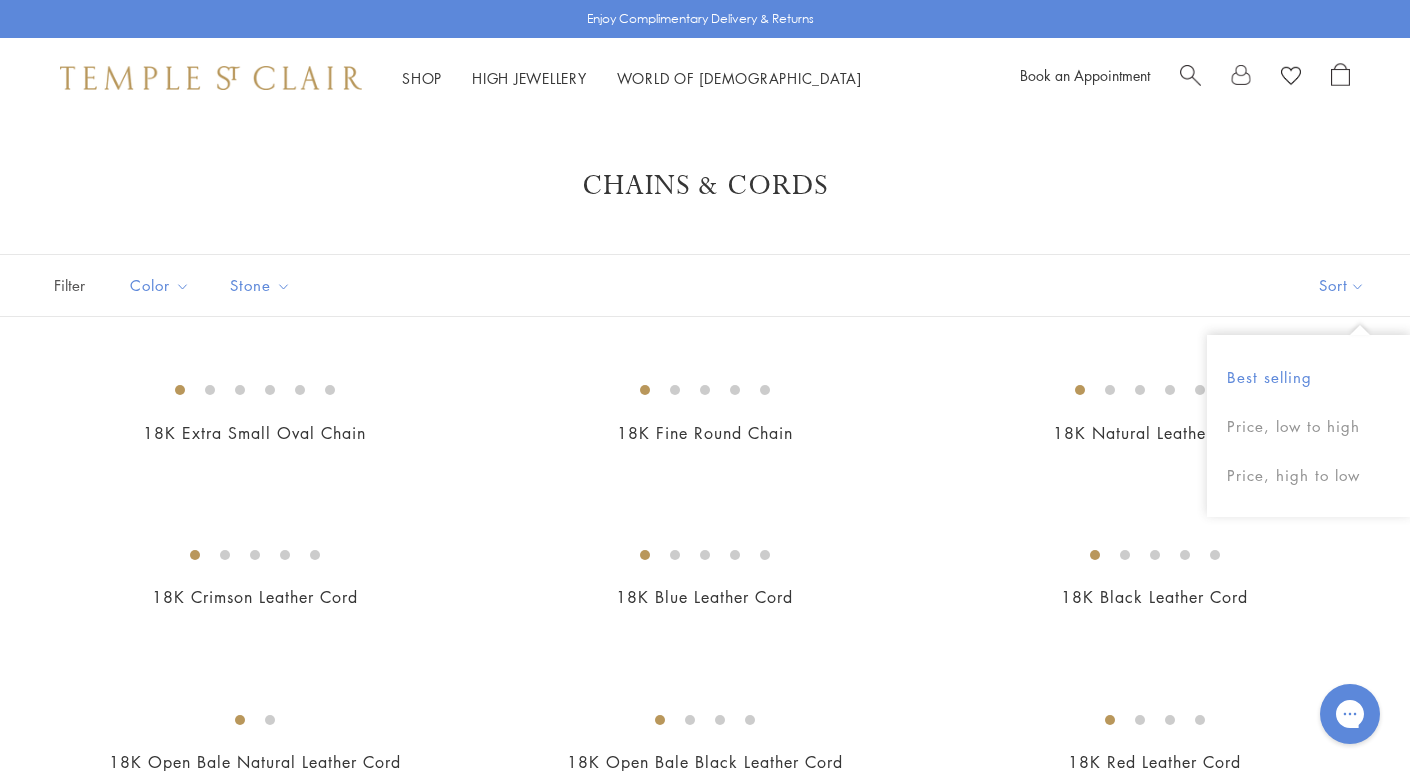 click on "Best selling" at bounding box center [1308, 377] 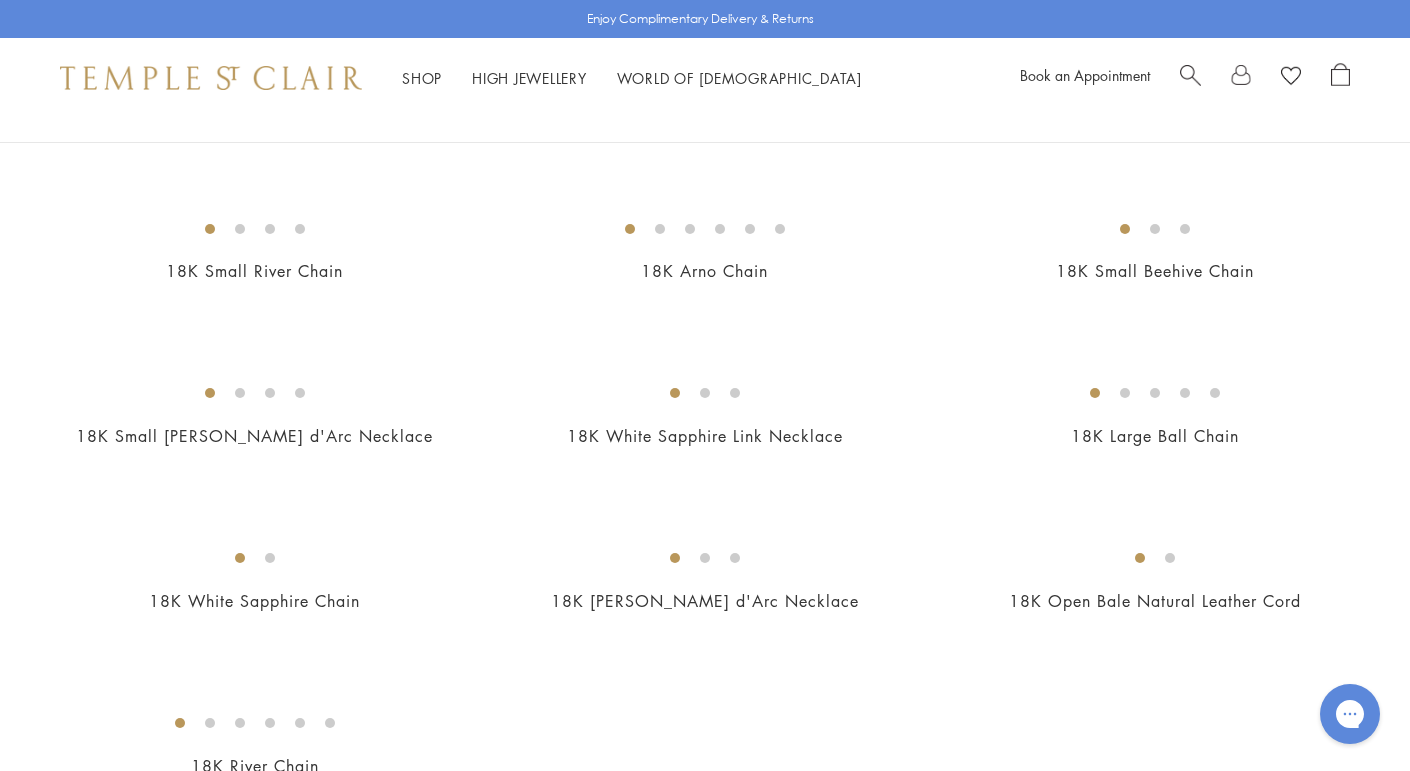 scroll, scrollTop: 845, scrollLeft: 0, axis: vertical 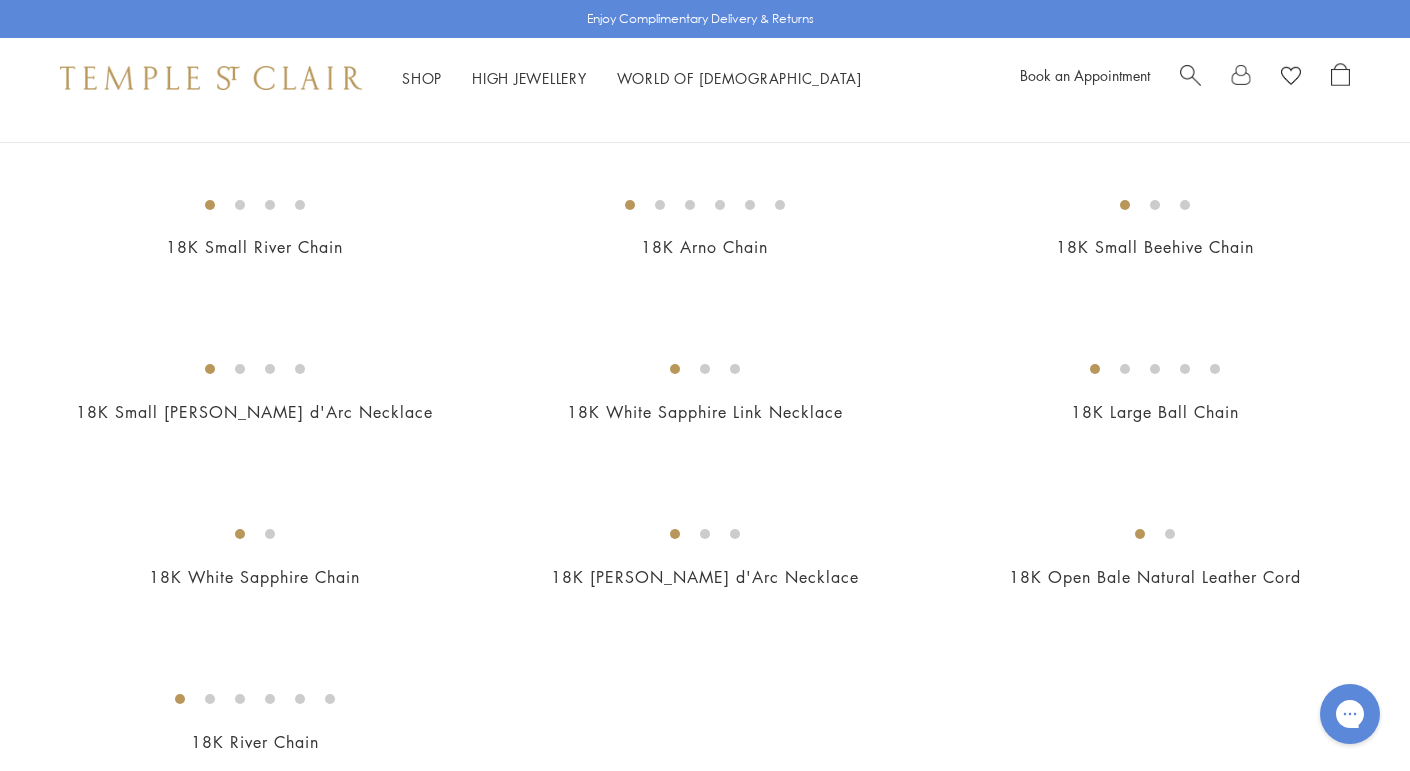 click at bounding box center (0, 0) 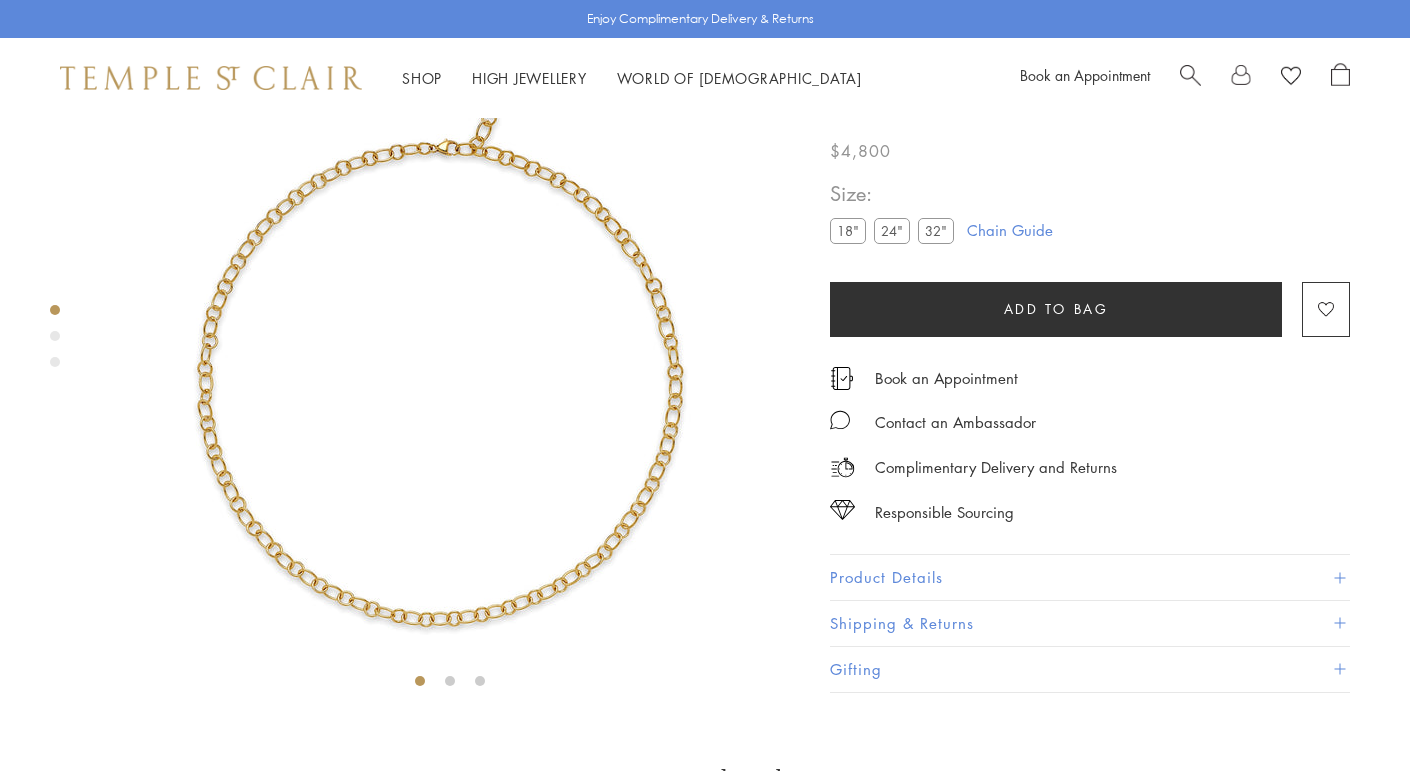 scroll, scrollTop: 0, scrollLeft: 0, axis: both 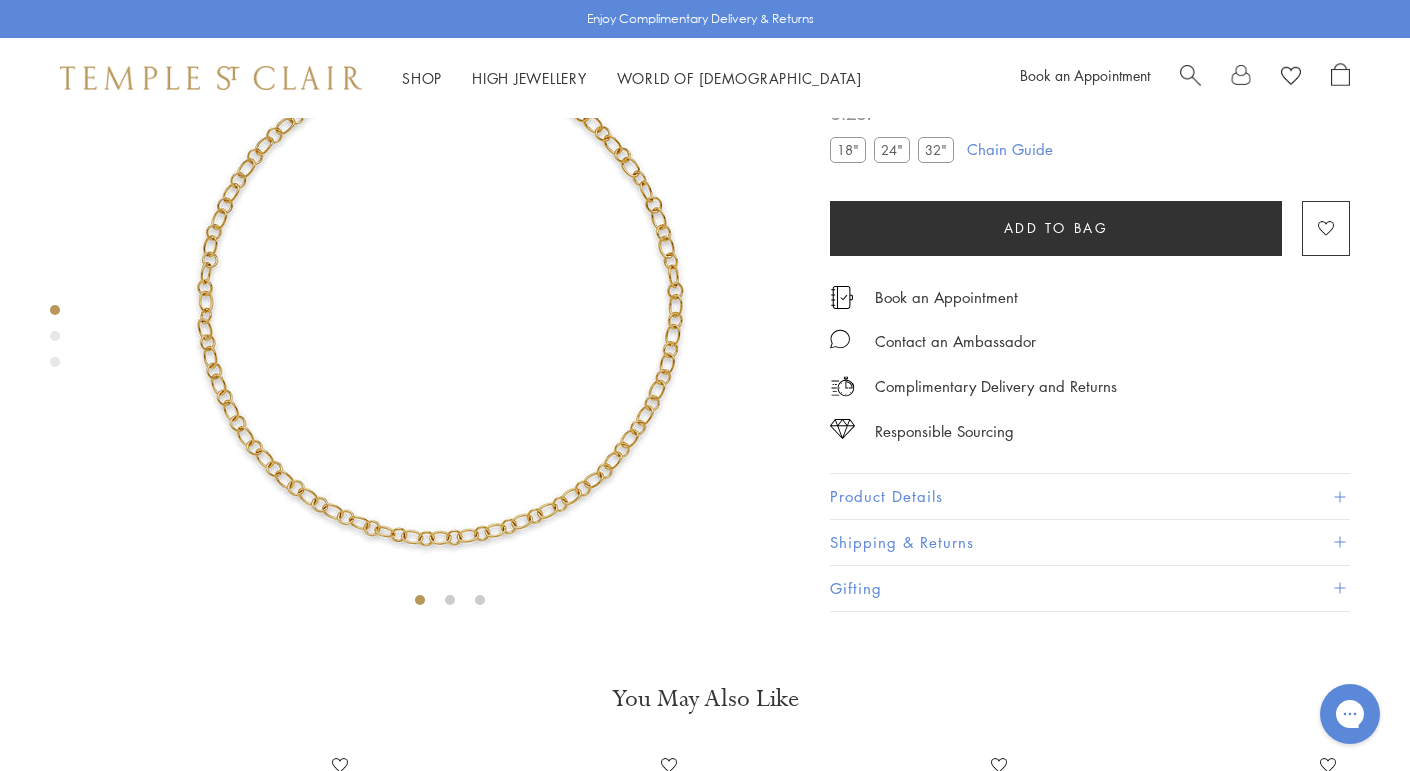 click on "Product Details" at bounding box center (1090, 497) 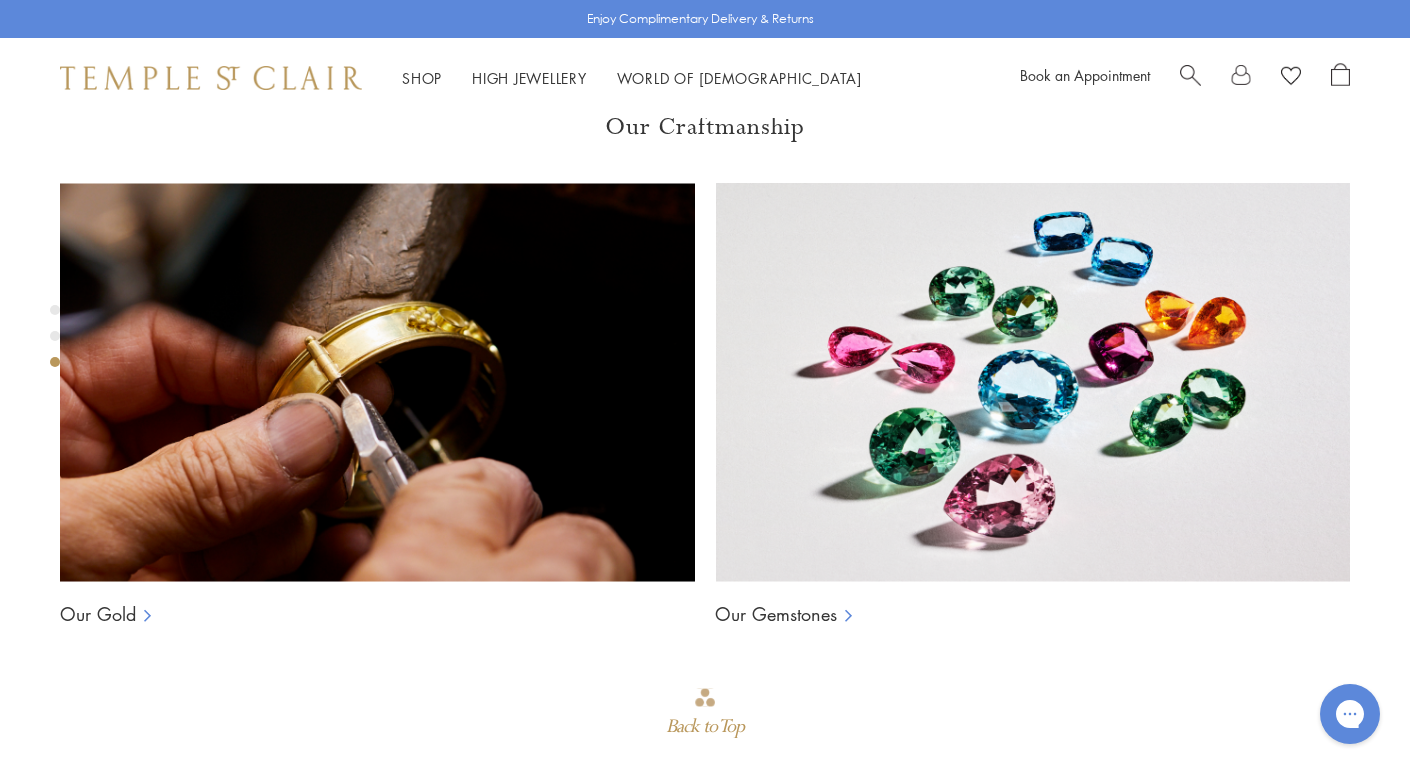 scroll, scrollTop: 1603, scrollLeft: 0, axis: vertical 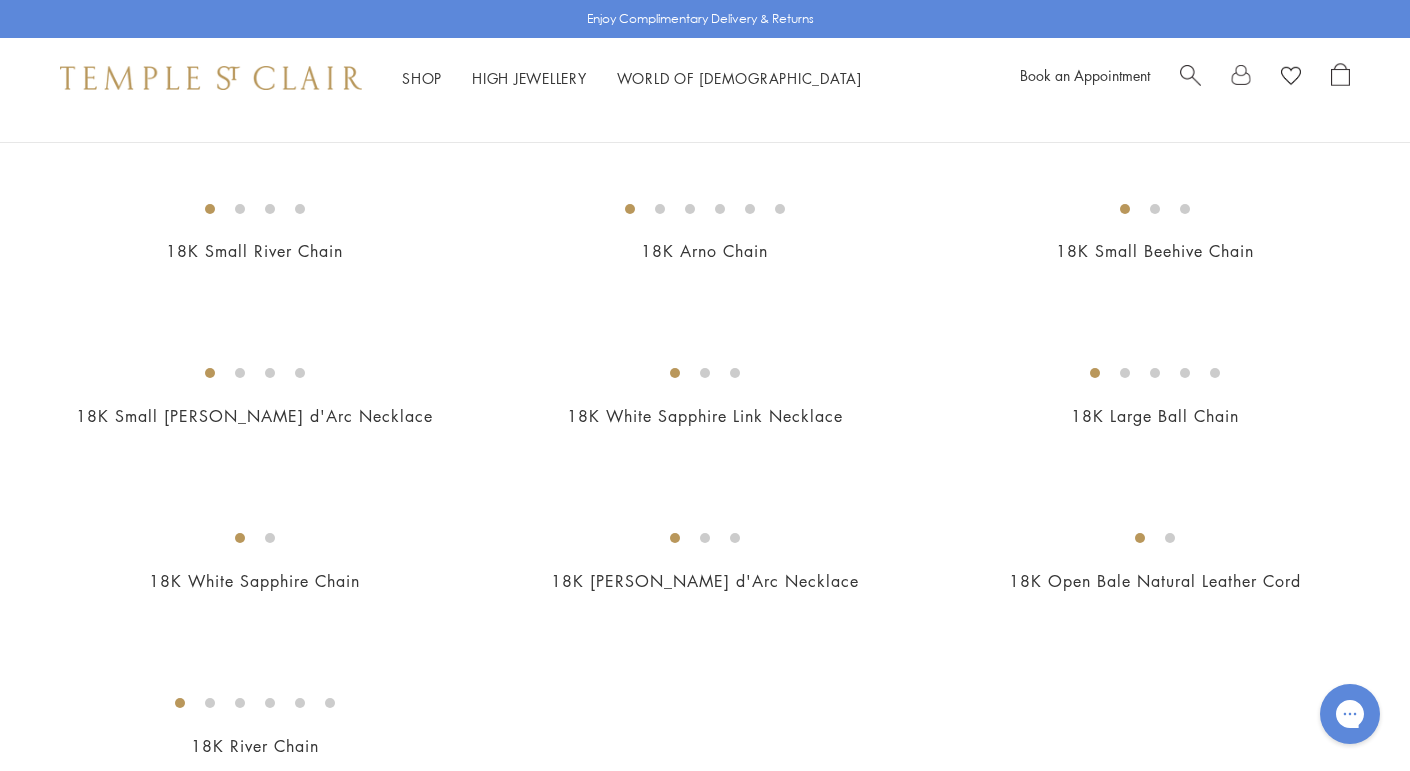 click at bounding box center [0, 0] 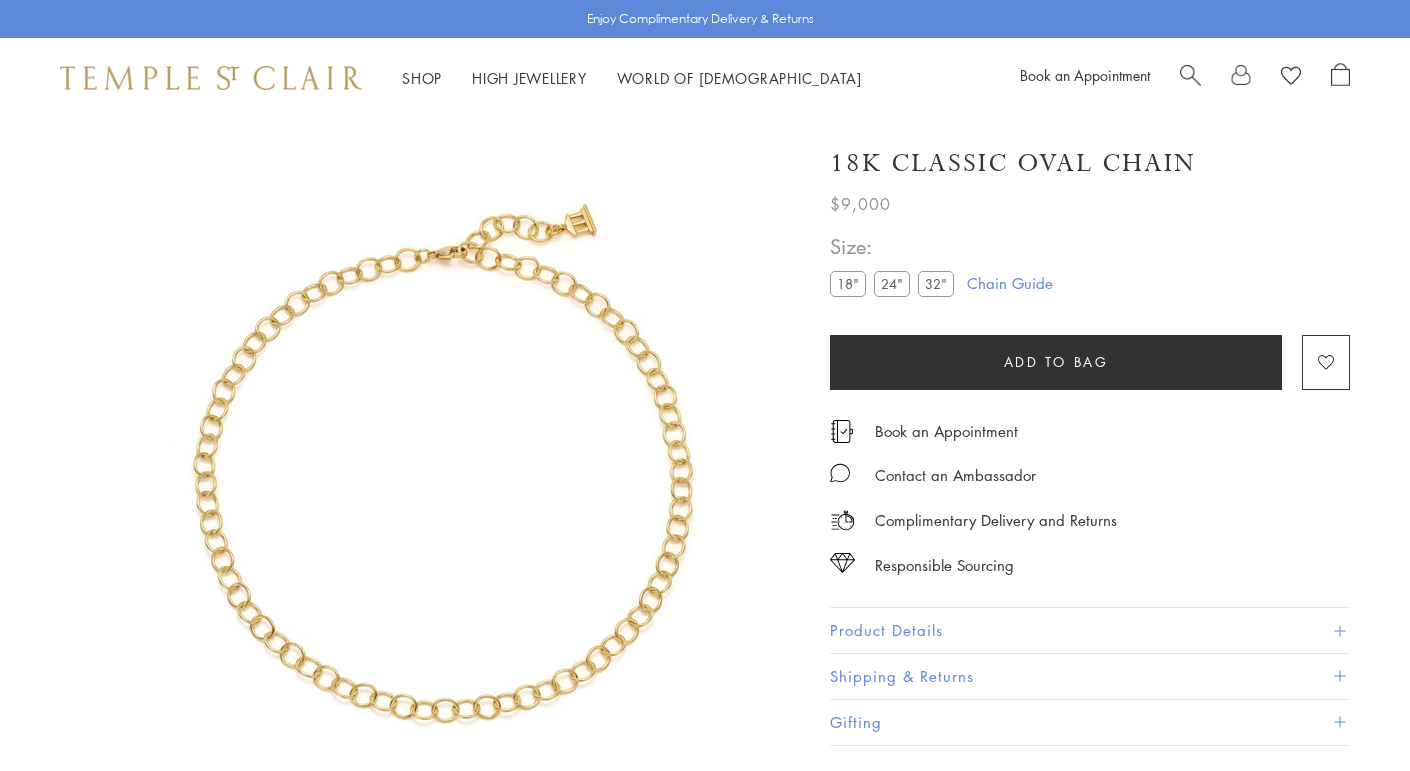 scroll, scrollTop: 0, scrollLeft: 0, axis: both 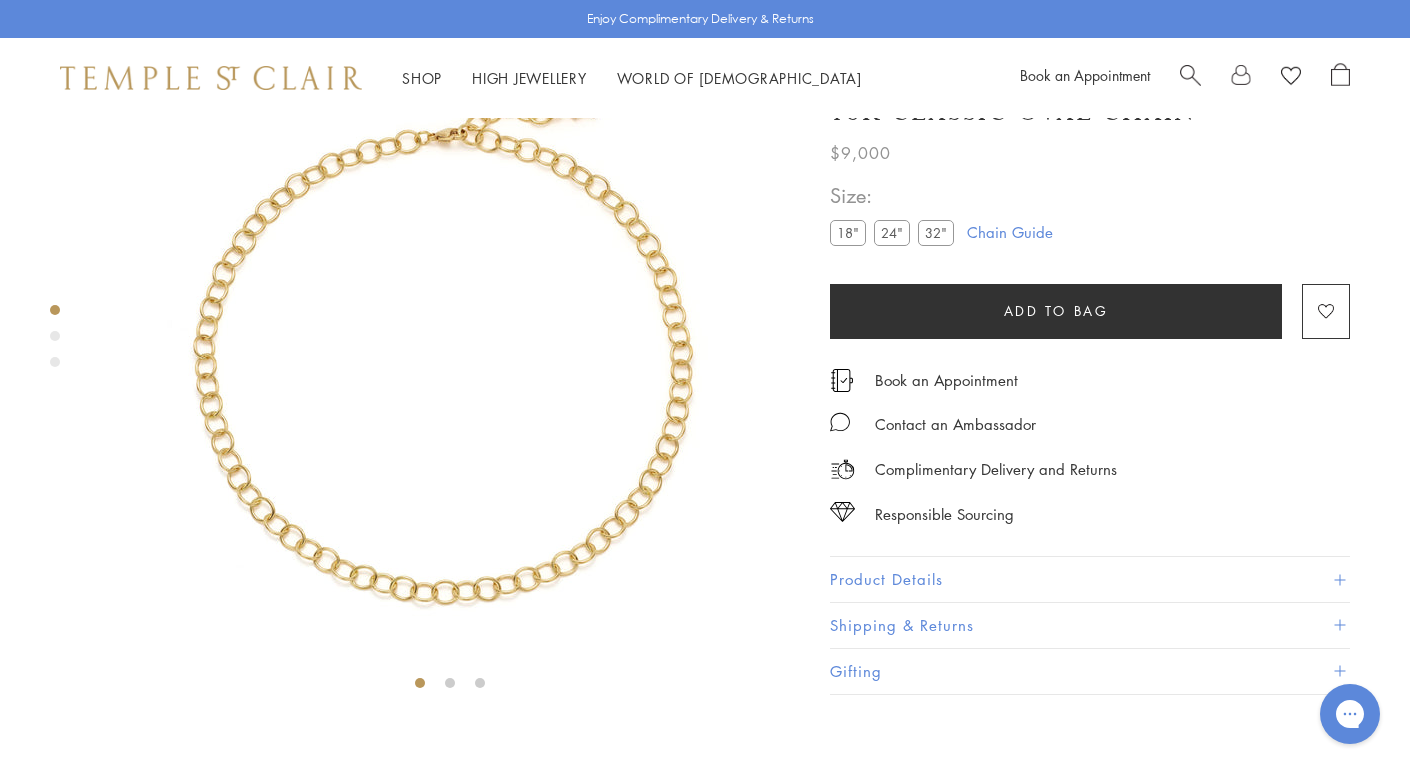 click on "Product Details" at bounding box center [1090, 580] 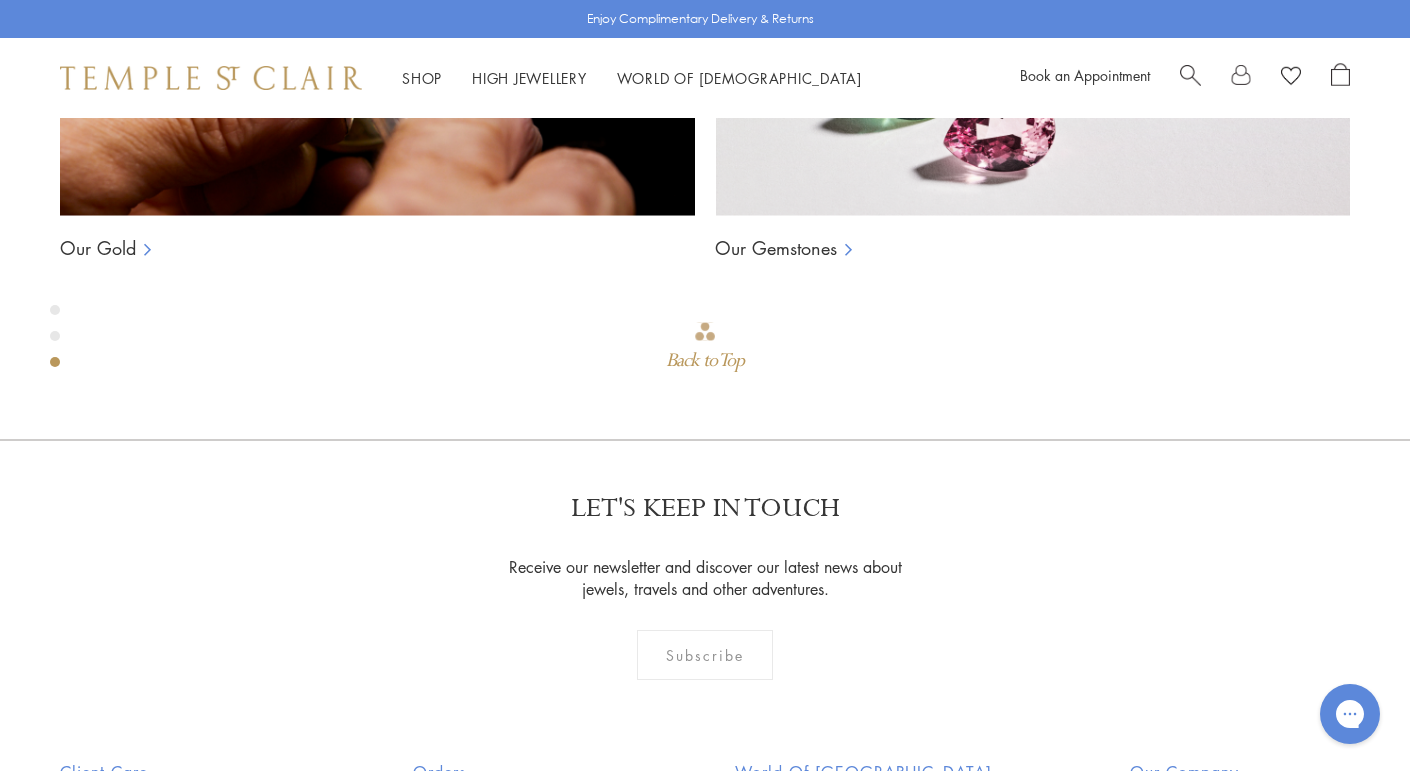scroll, scrollTop: 1637, scrollLeft: 0, axis: vertical 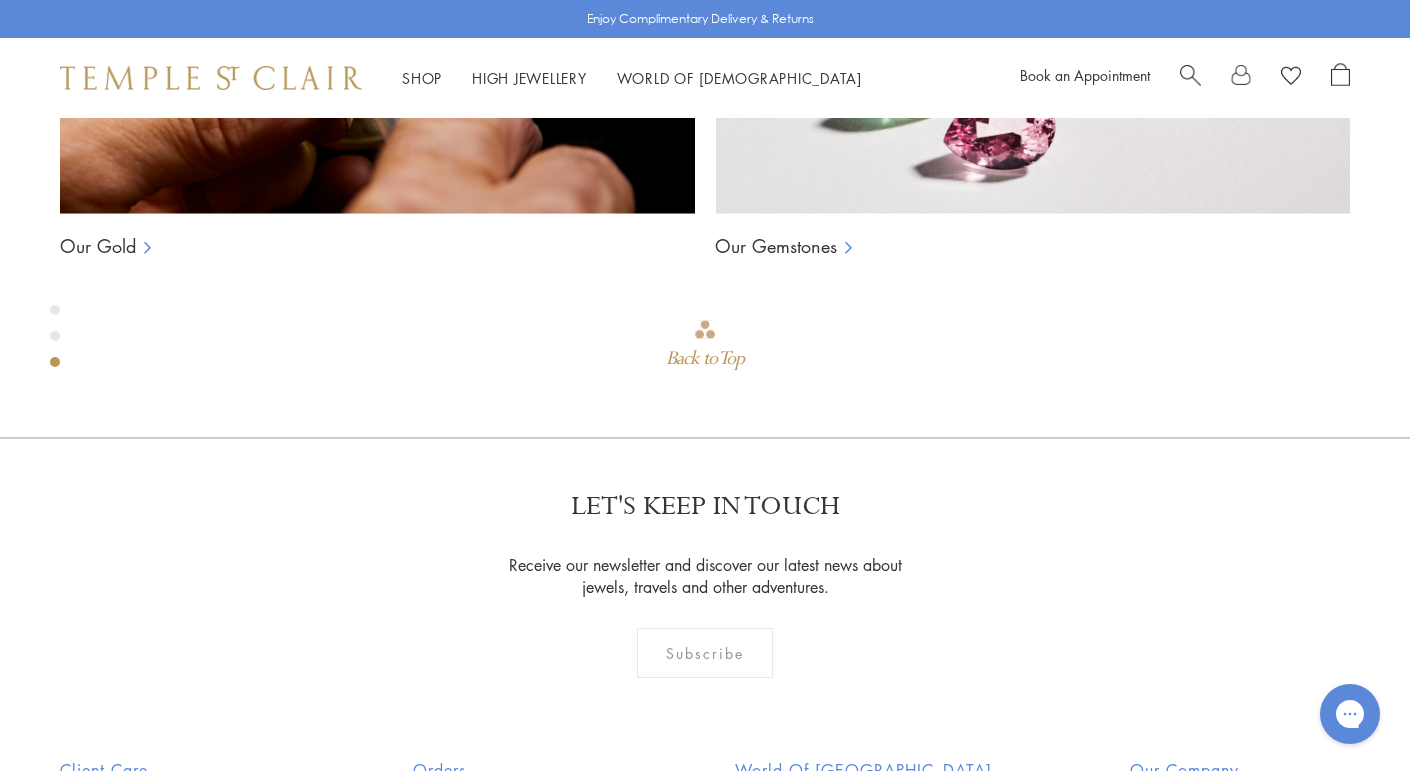 click at bounding box center [-250, -1169] 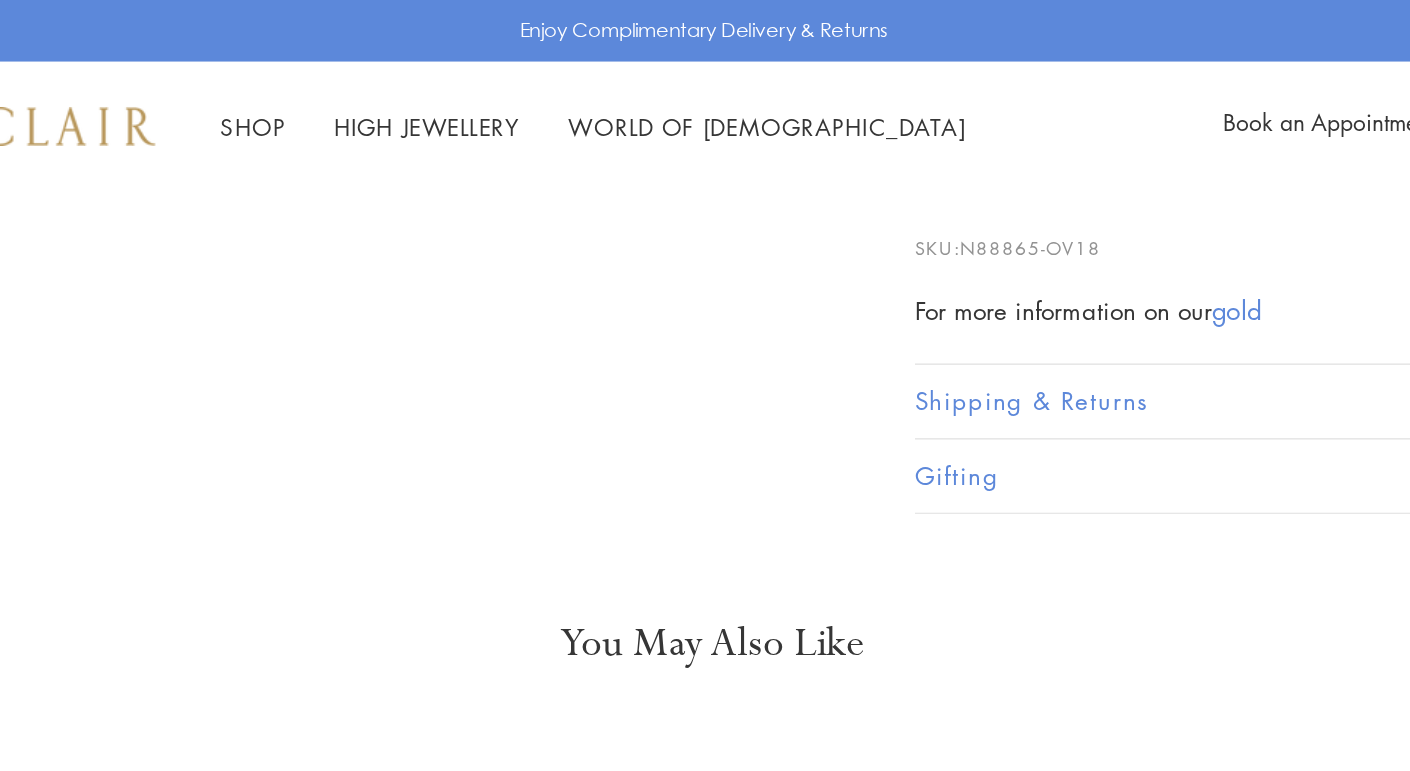 scroll, scrollTop: 795, scrollLeft: 0, axis: vertical 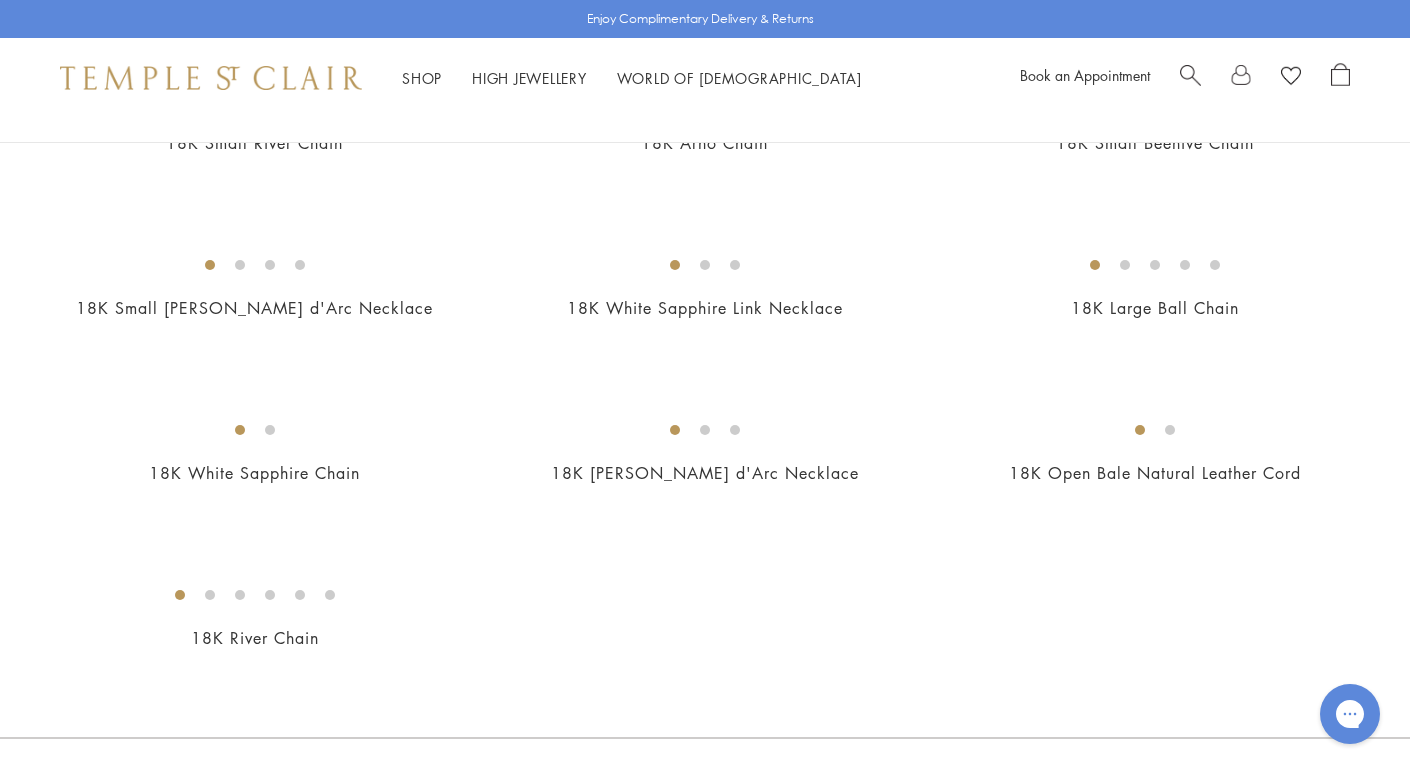 click at bounding box center (0, 0) 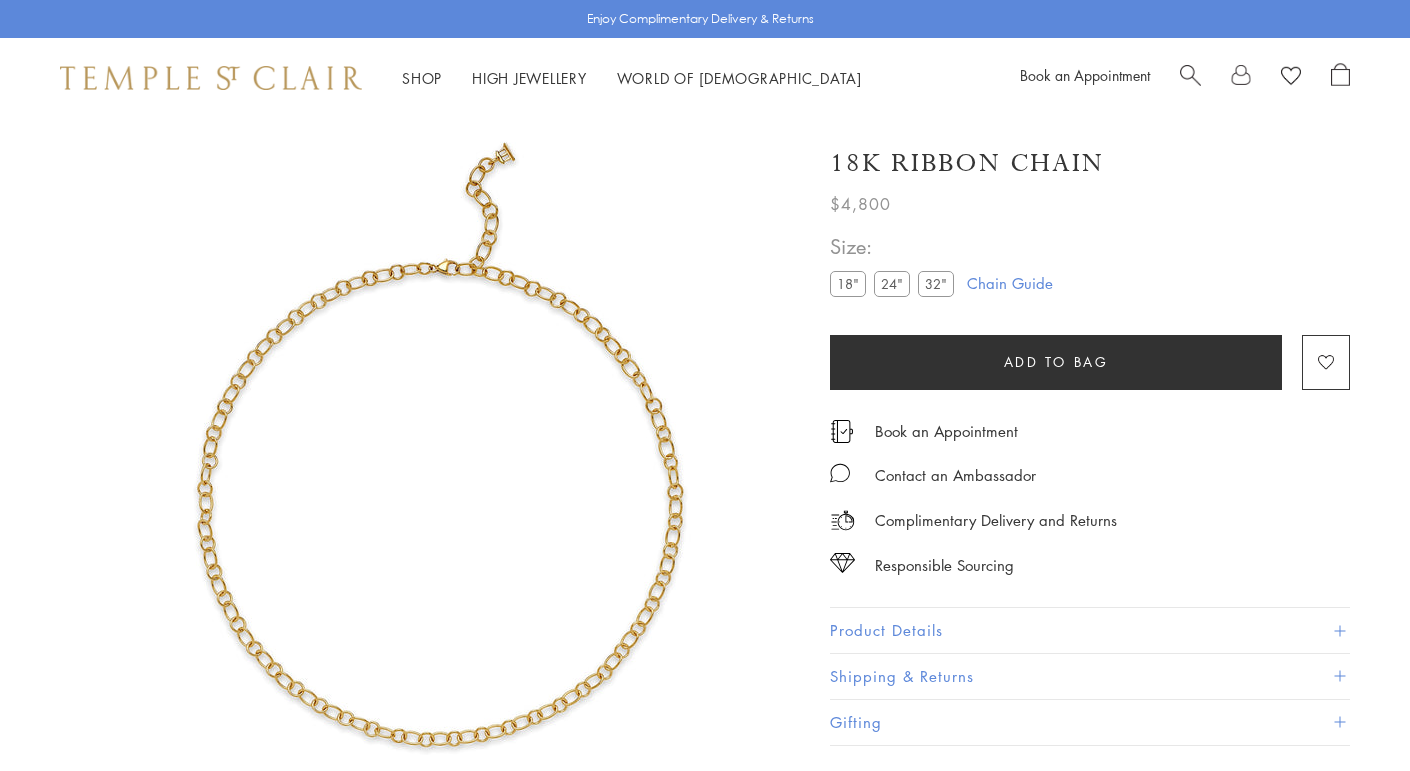 scroll, scrollTop: 108, scrollLeft: 0, axis: vertical 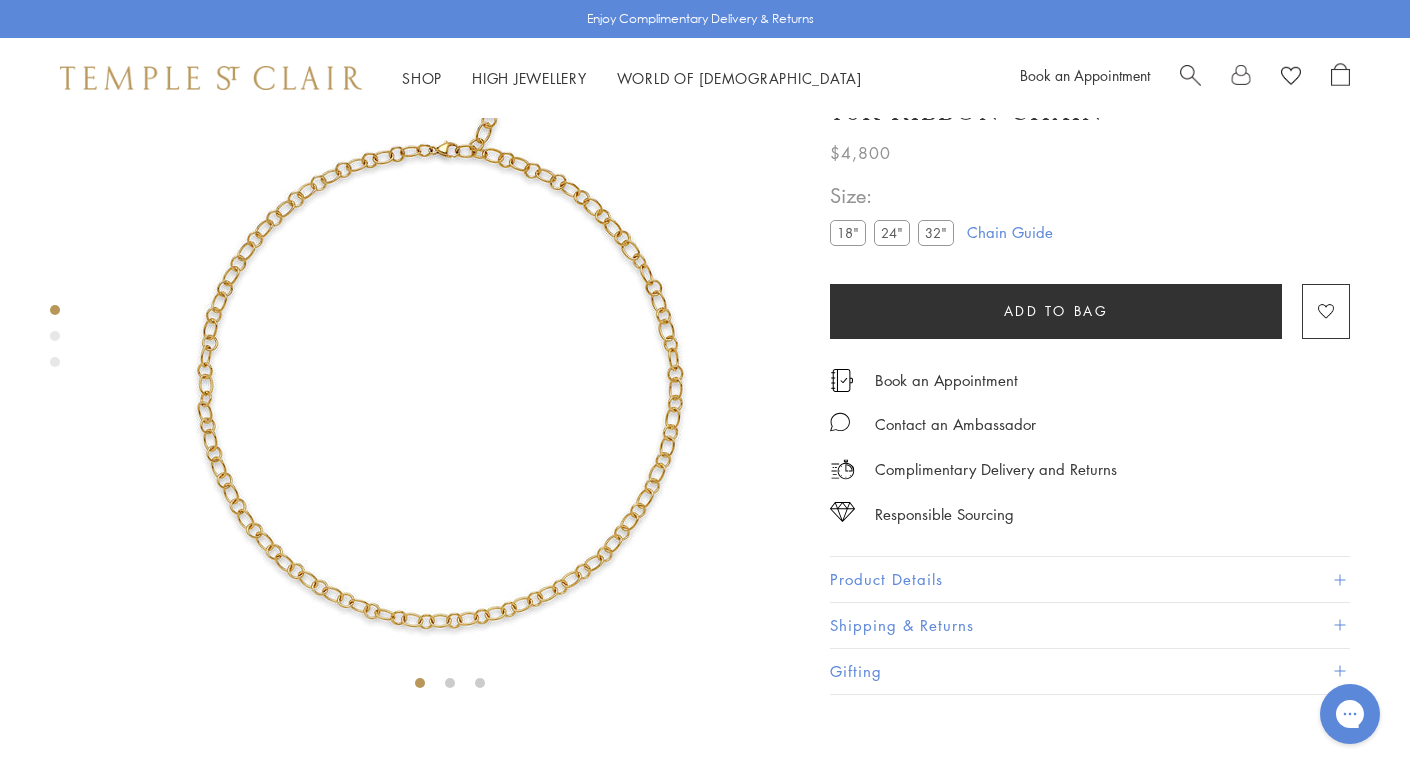 click on "32"" at bounding box center [936, 233] 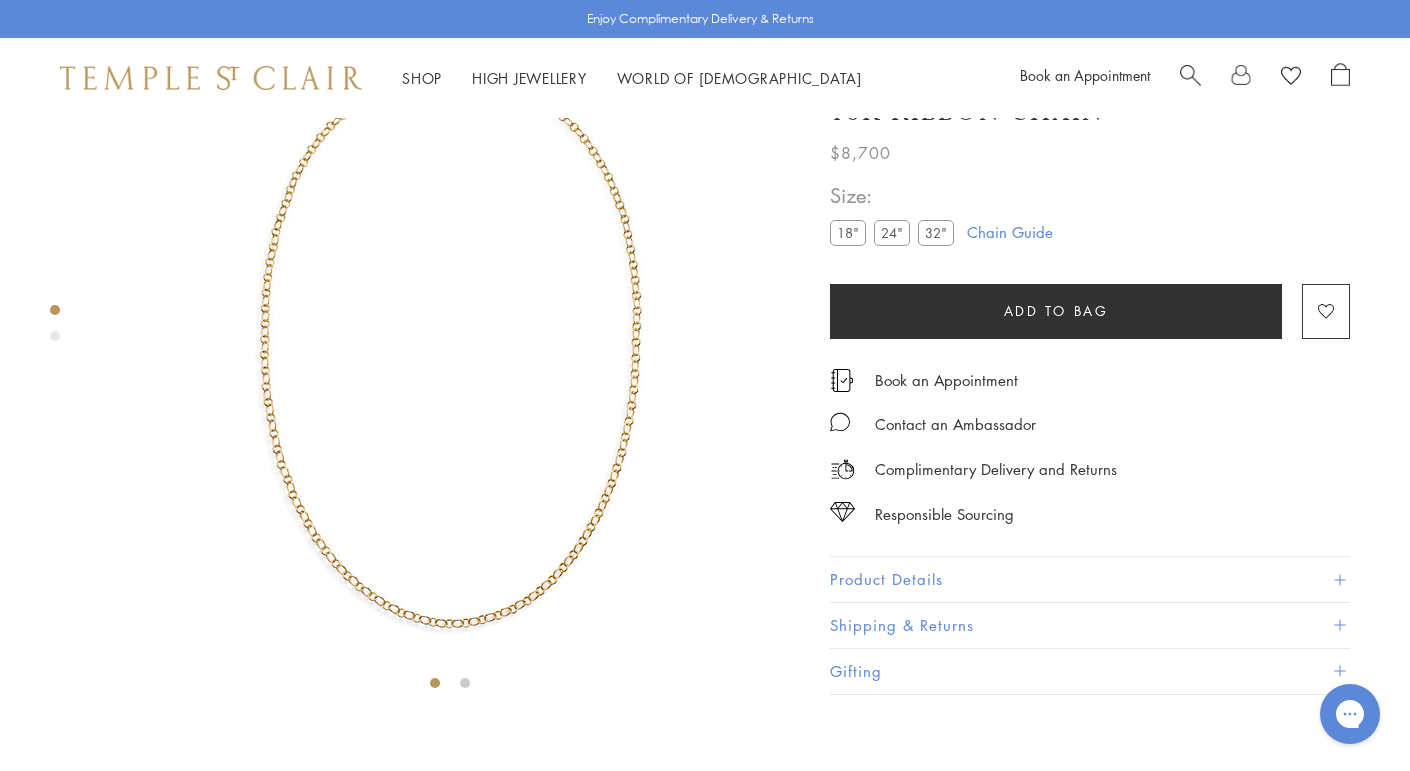 click on "24"" at bounding box center [892, 233] 